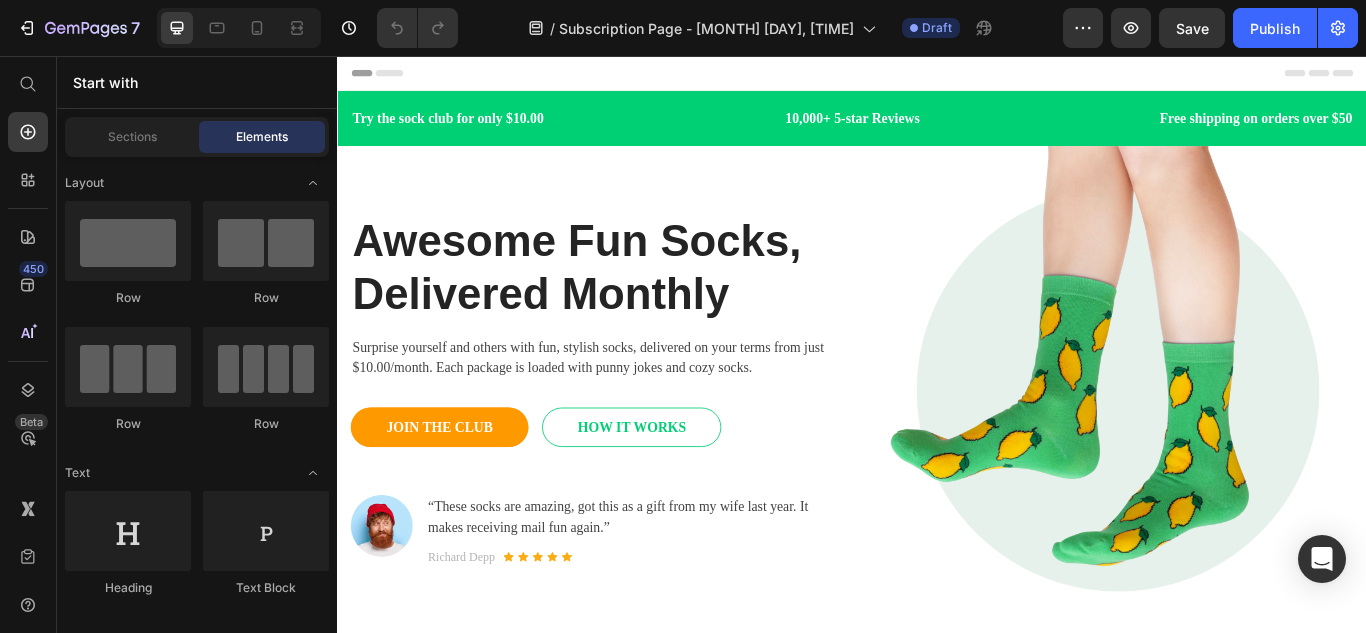 scroll, scrollTop: 0, scrollLeft: 0, axis: both 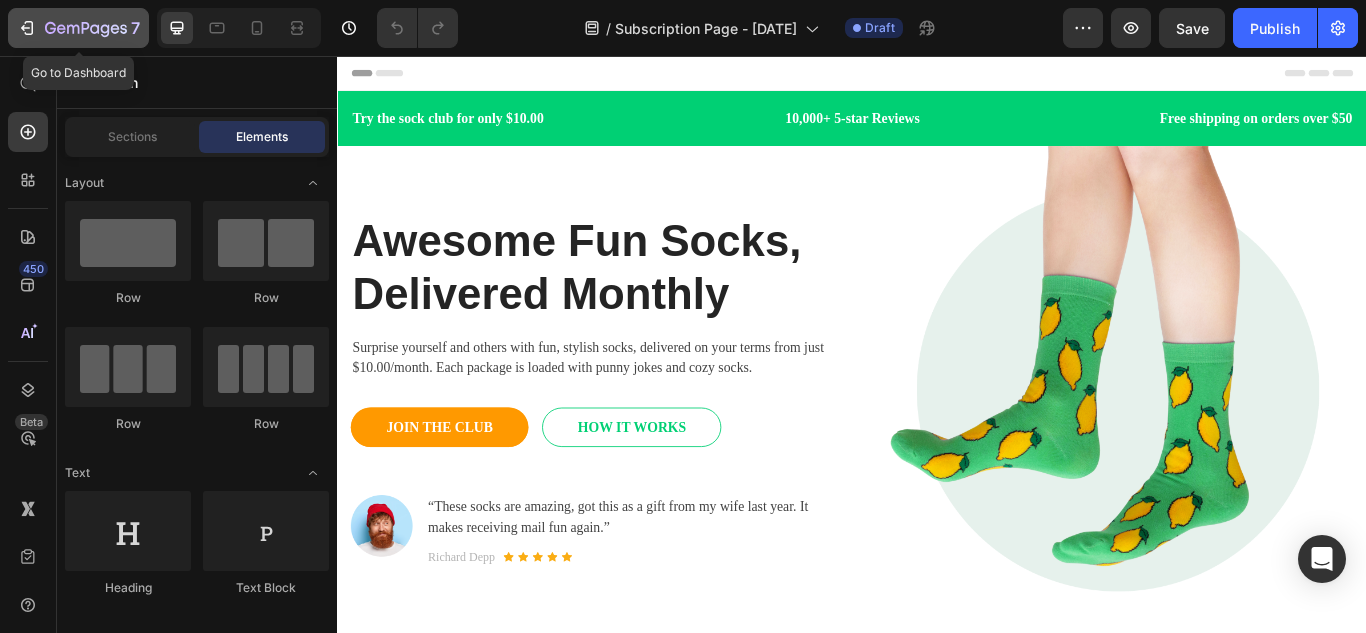 click 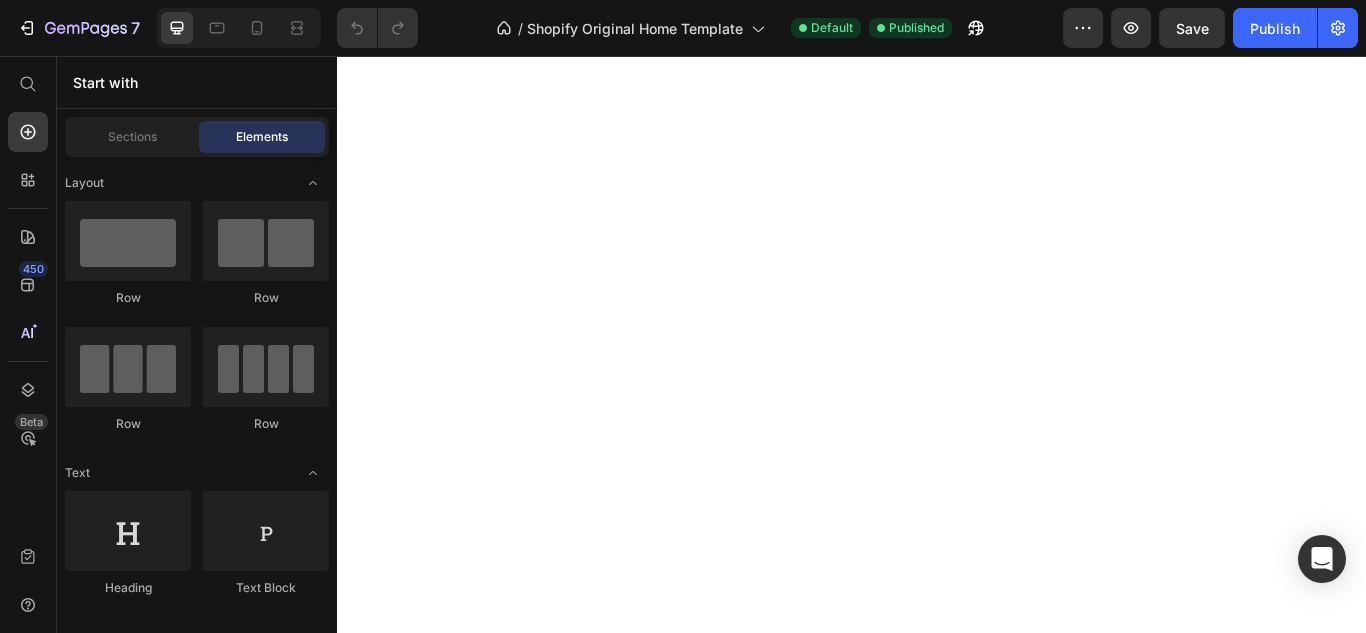 scroll, scrollTop: 0, scrollLeft: 0, axis: both 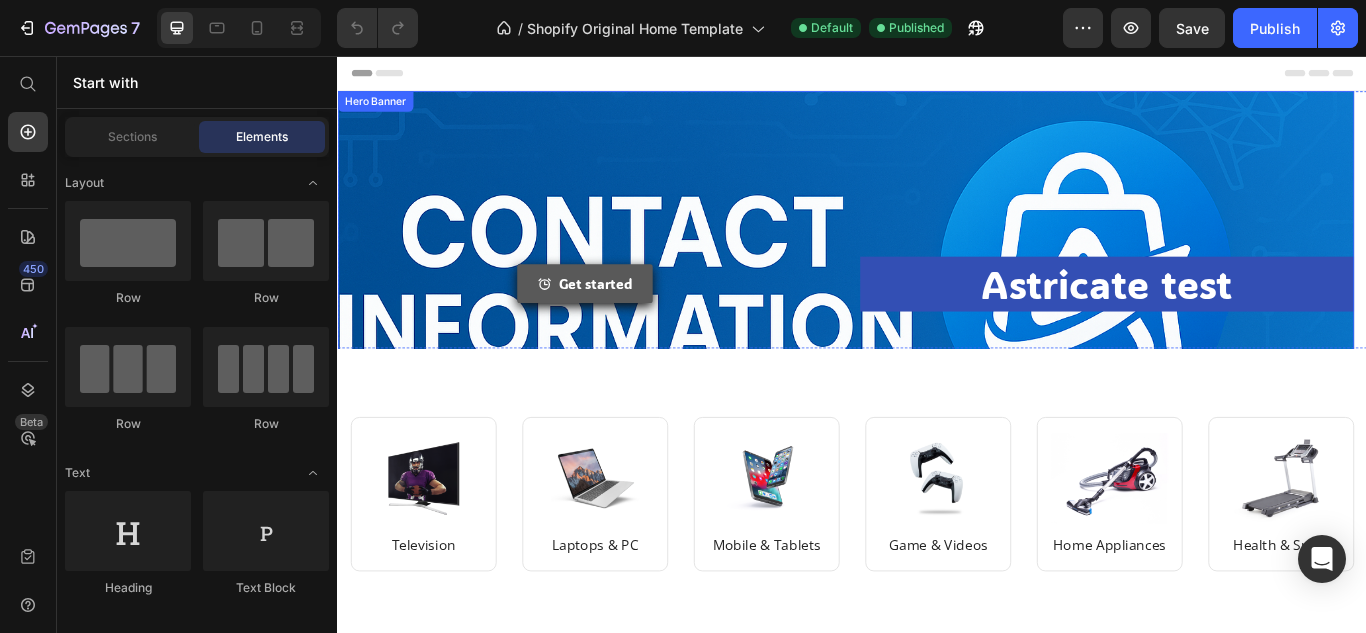 click on "Get started" at bounding box center [625, 321] 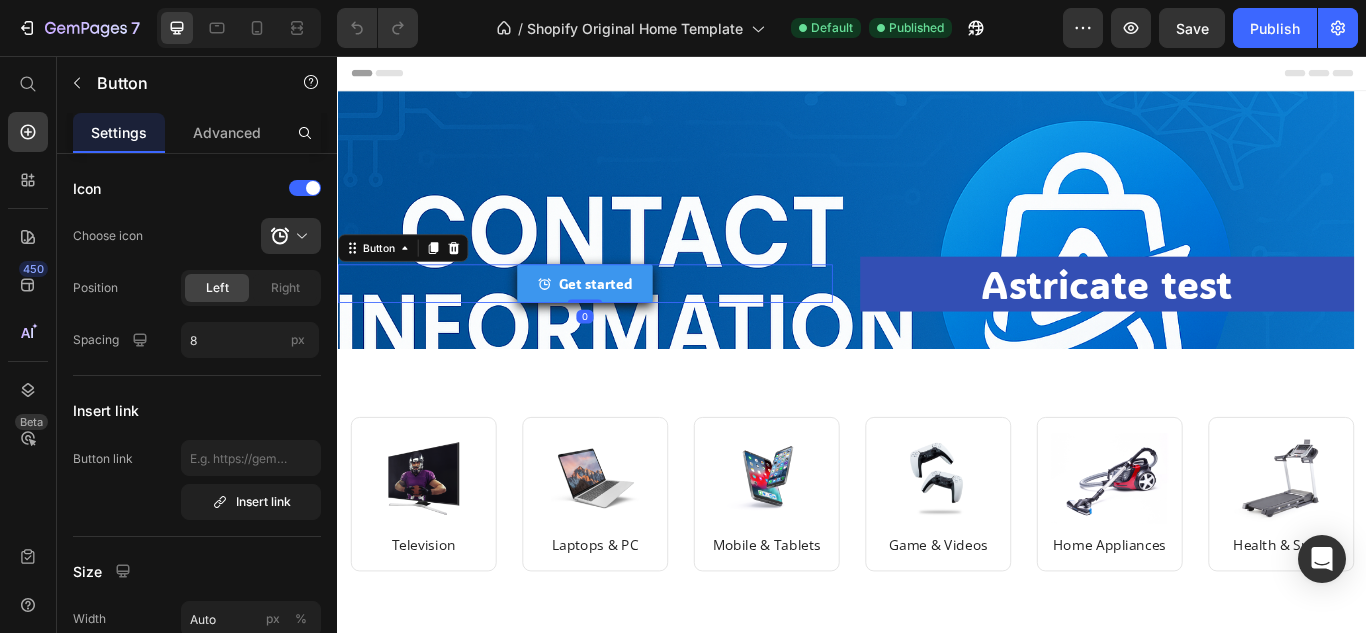 click 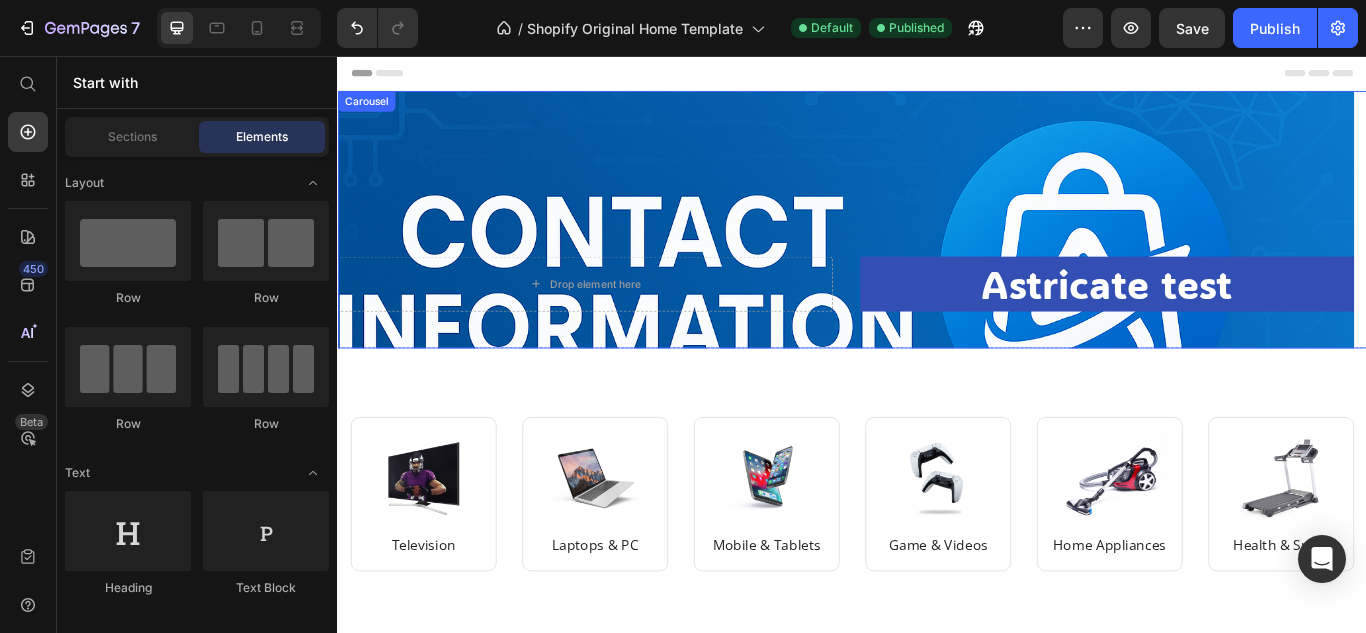 click 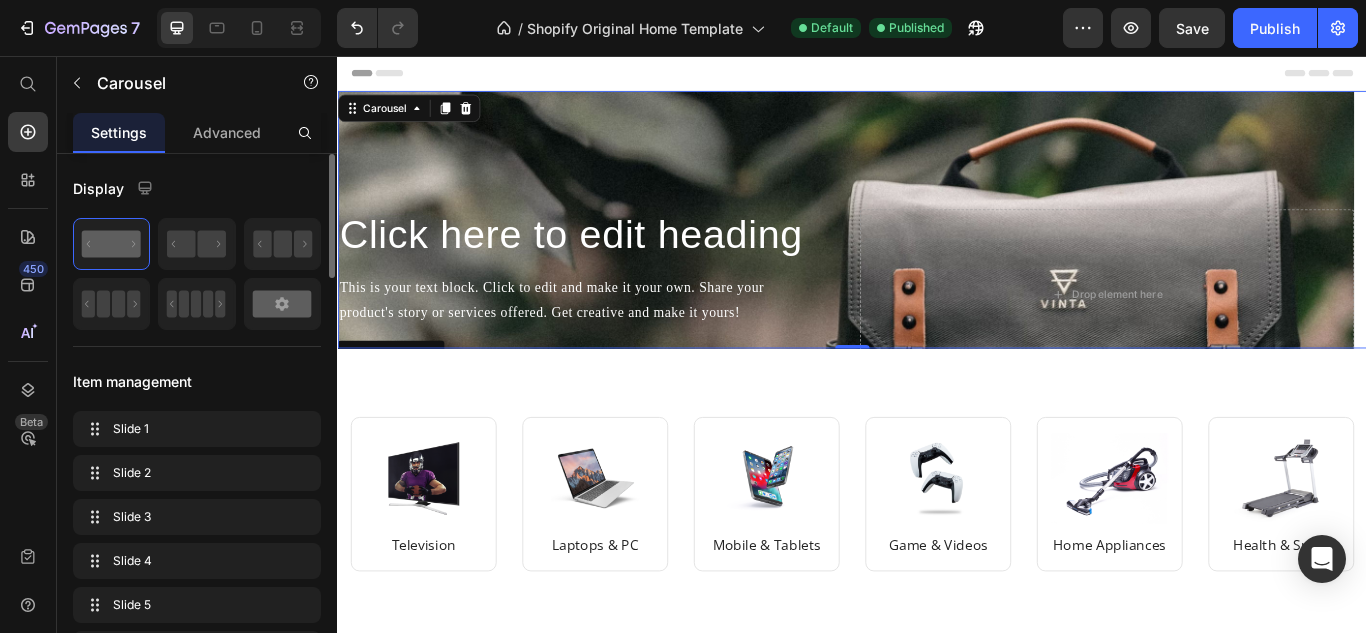 click 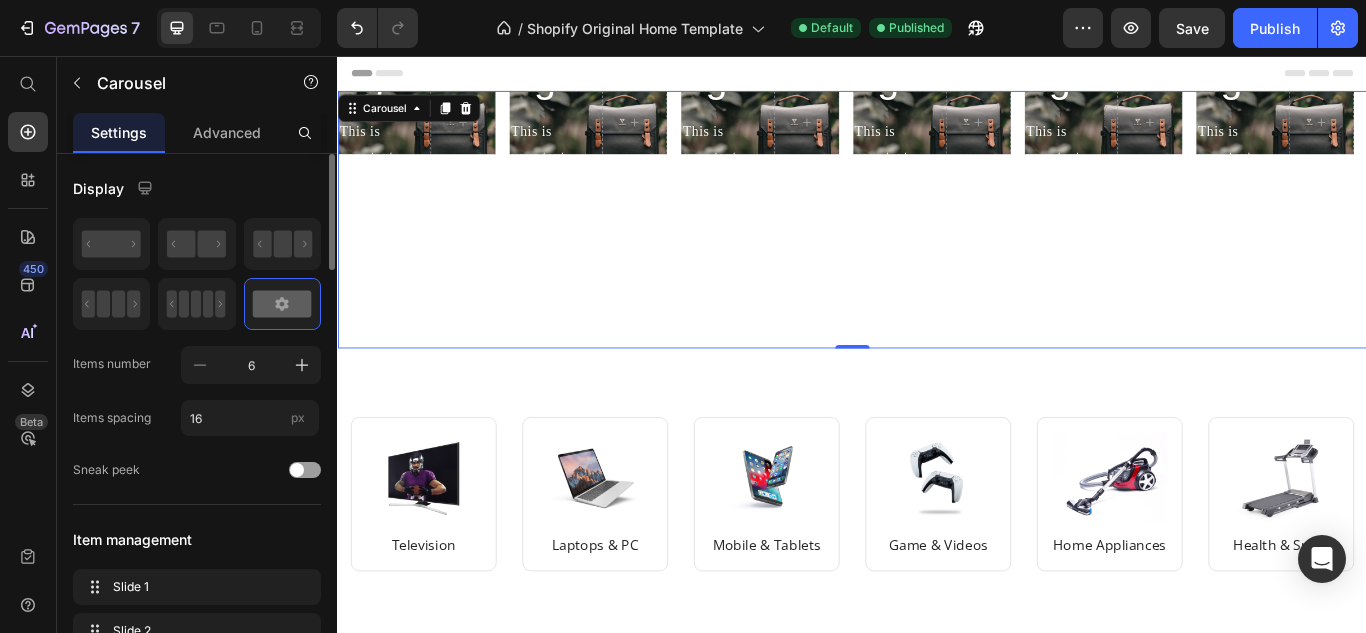 click 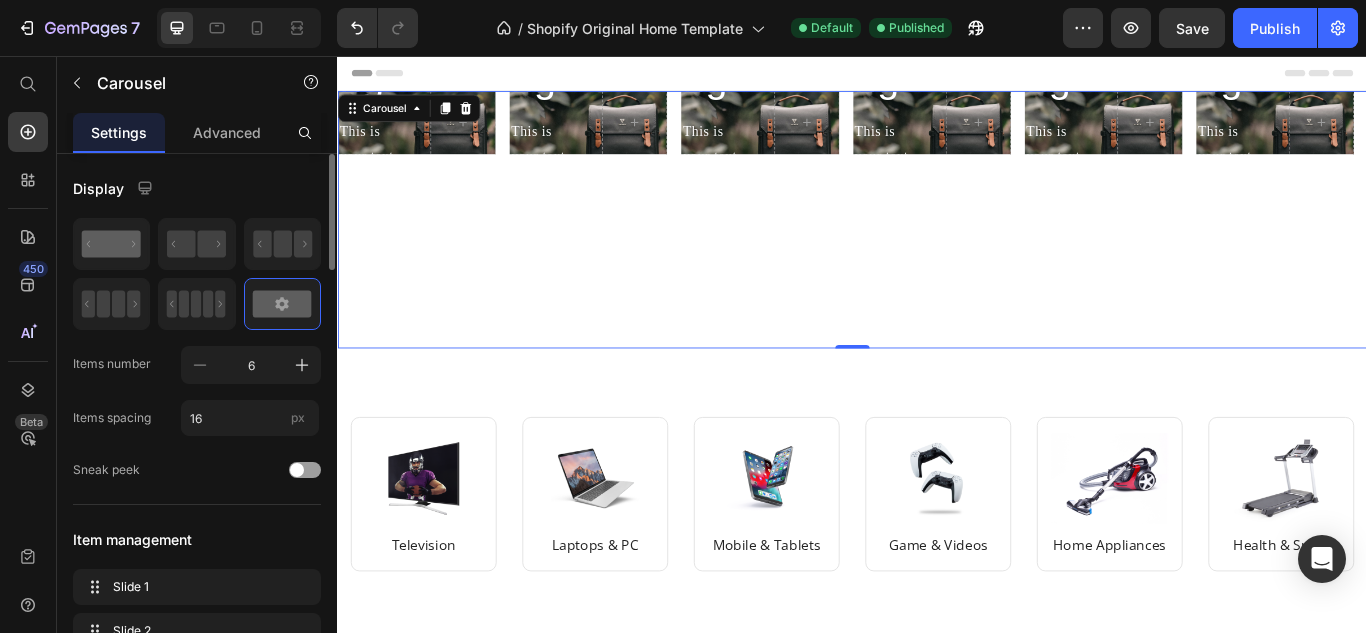 click 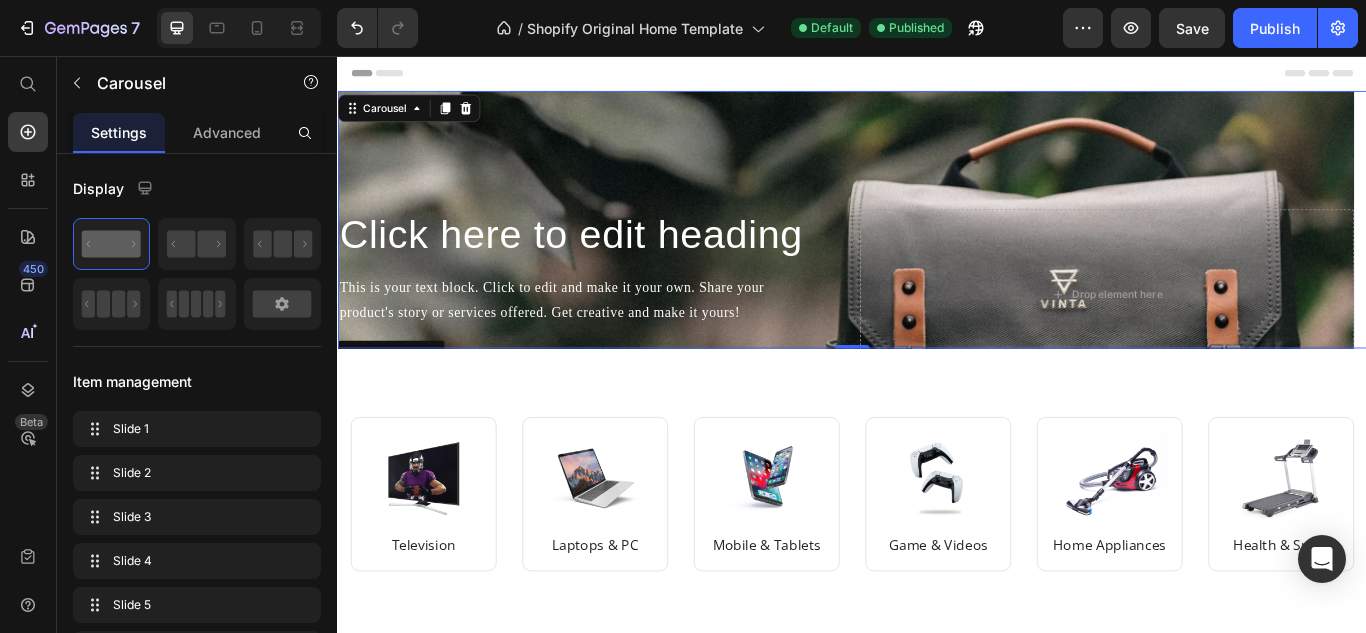 click 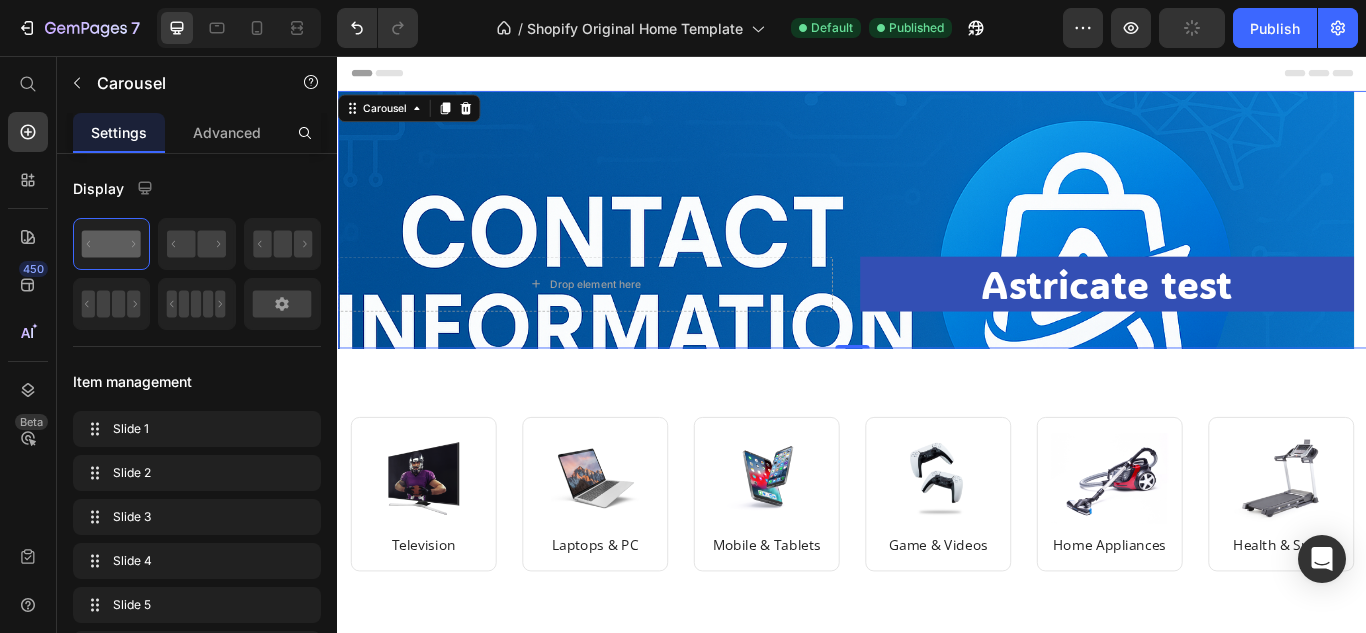 click 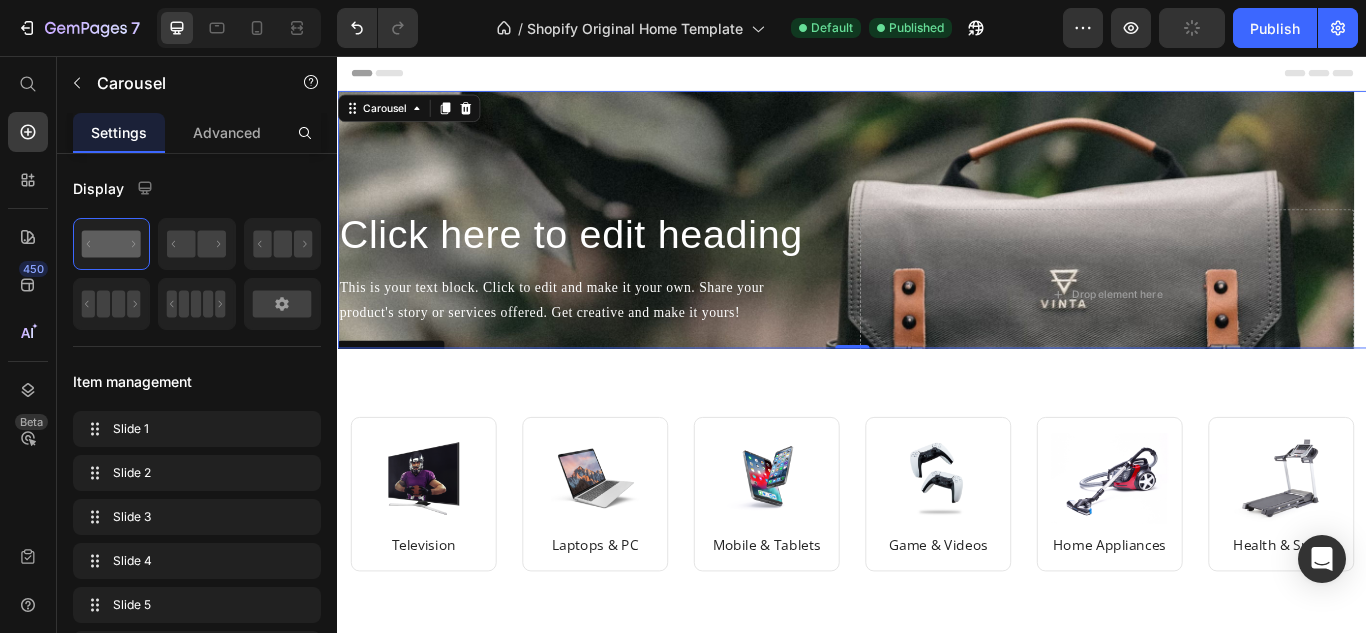 click 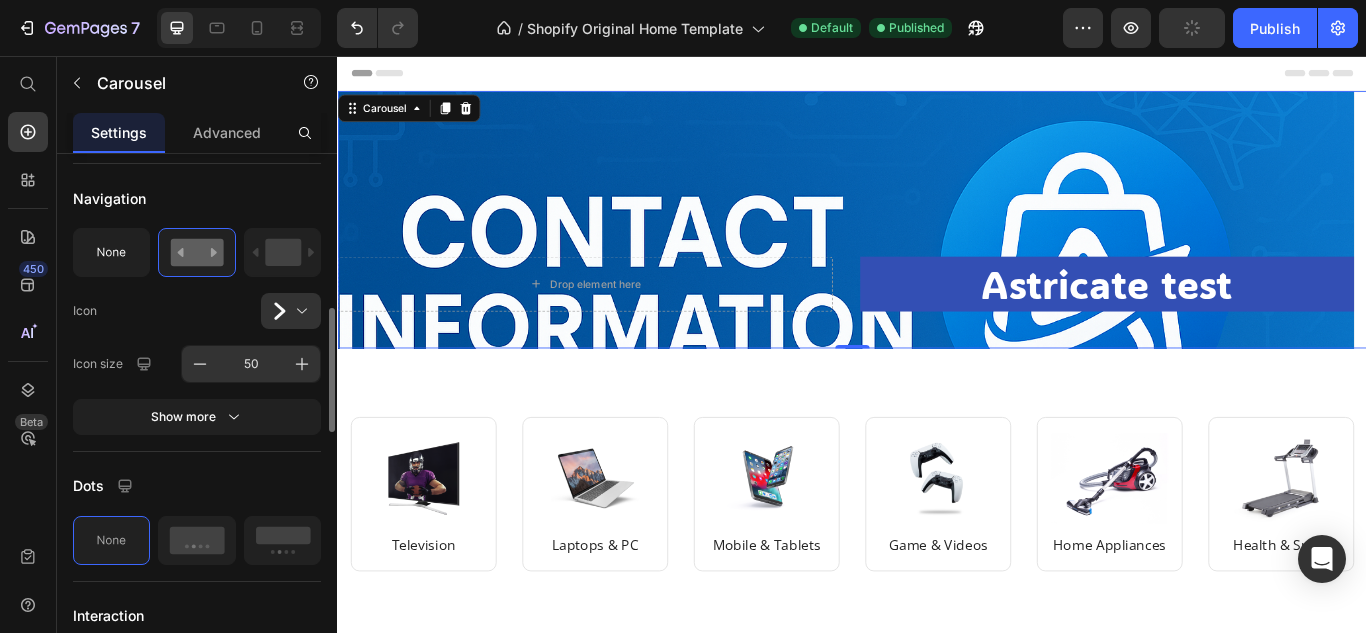 scroll, scrollTop: 661, scrollLeft: 0, axis: vertical 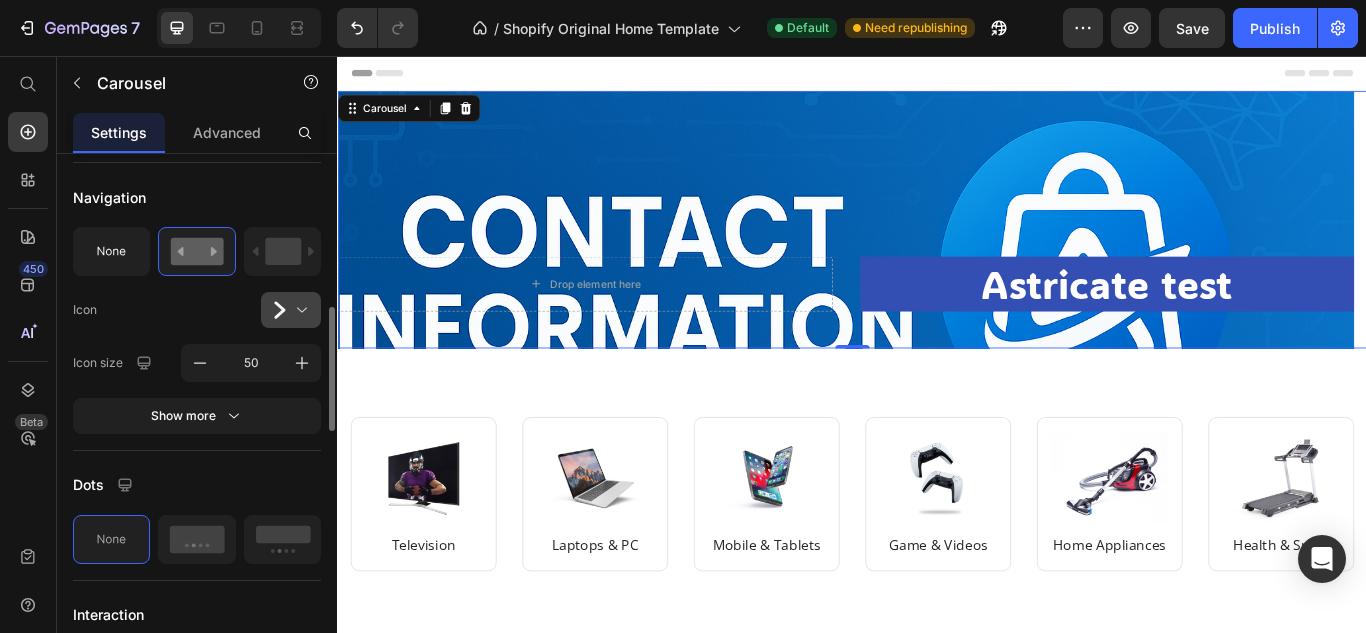 click at bounding box center (299, 310) 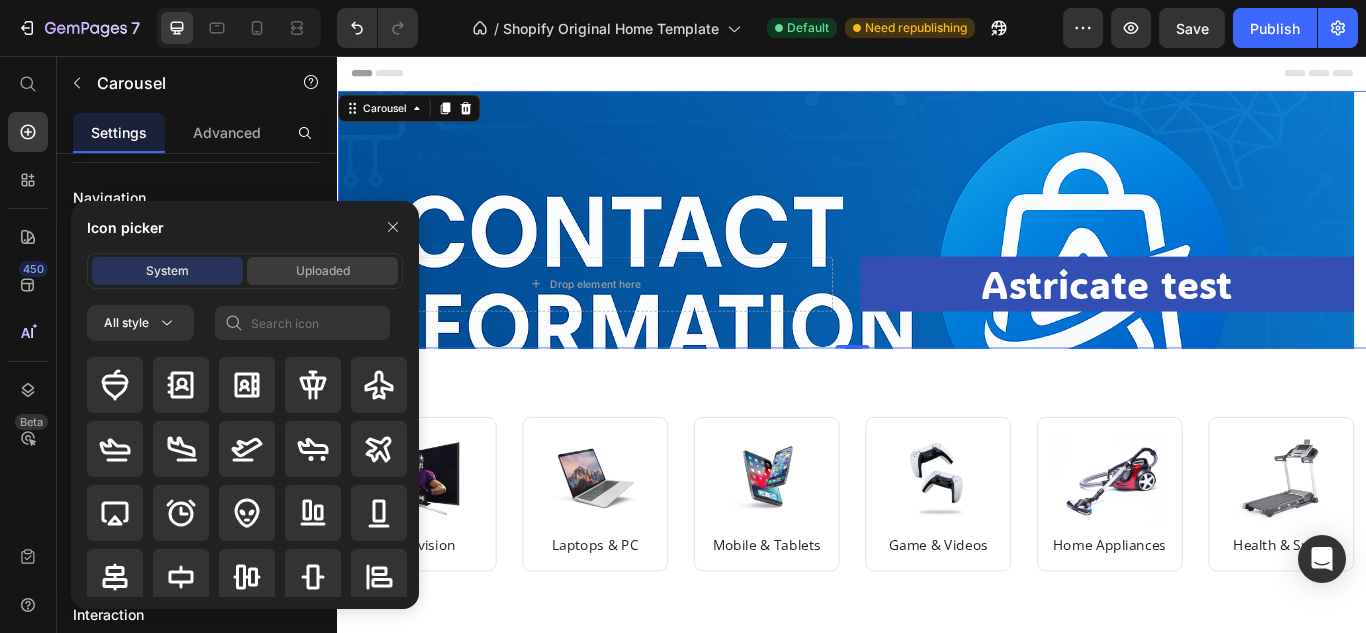 click on "Uploaded" at bounding box center (322, 271) 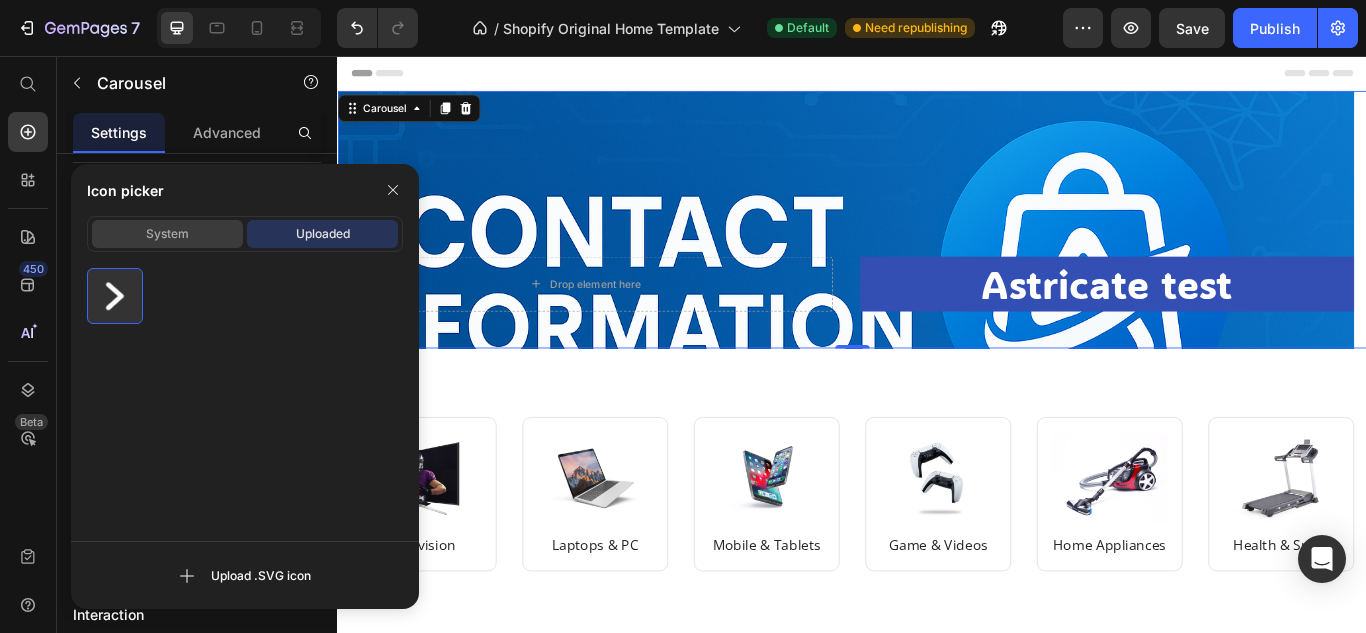 click on "System" at bounding box center (167, 234) 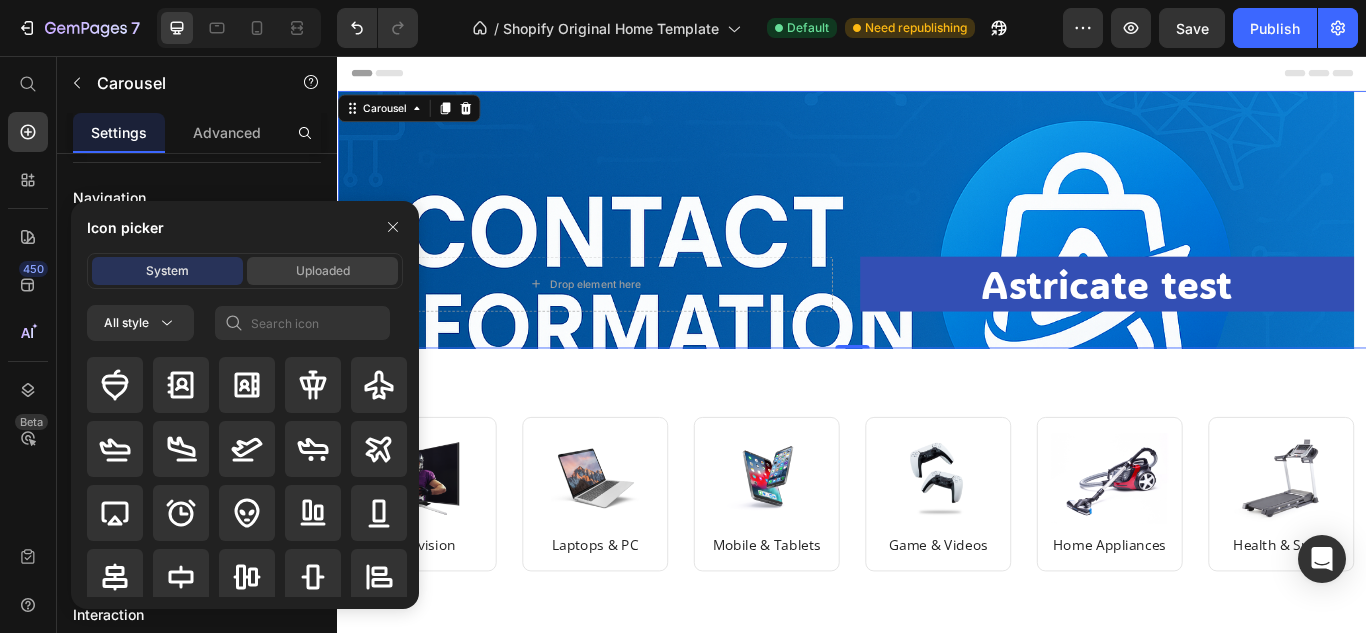 click on "Uploaded" at bounding box center (322, 271) 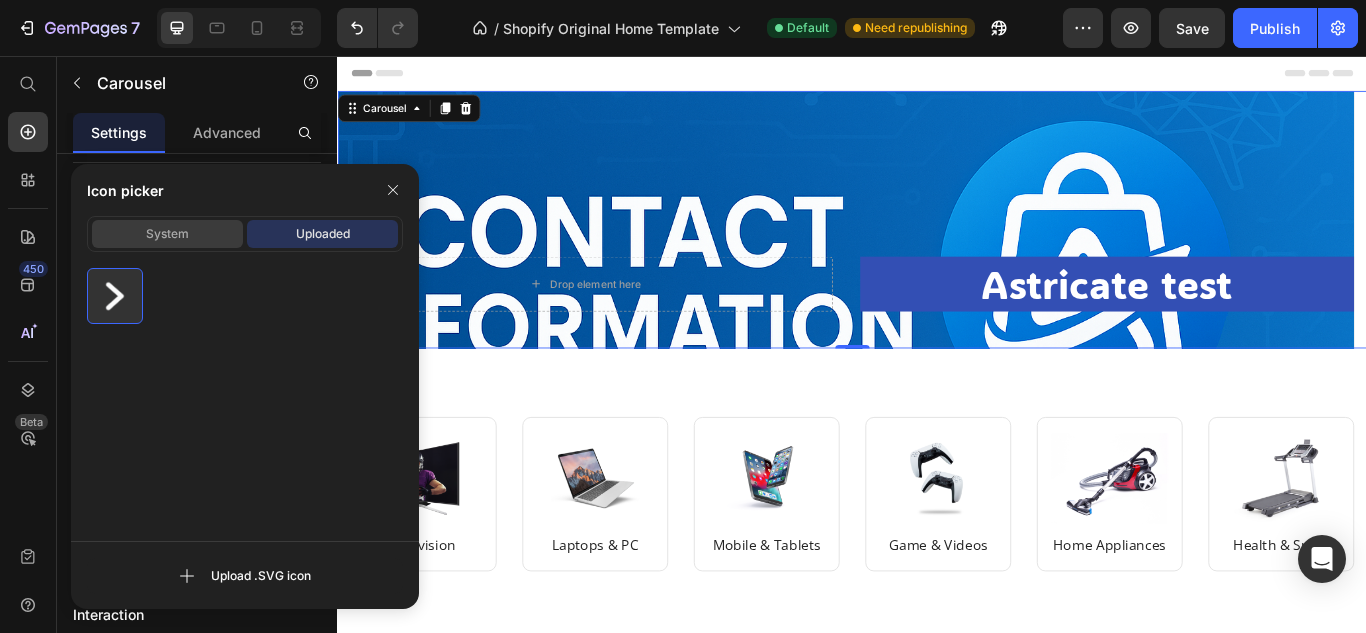 click on "System" at bounding box center [167, 234] 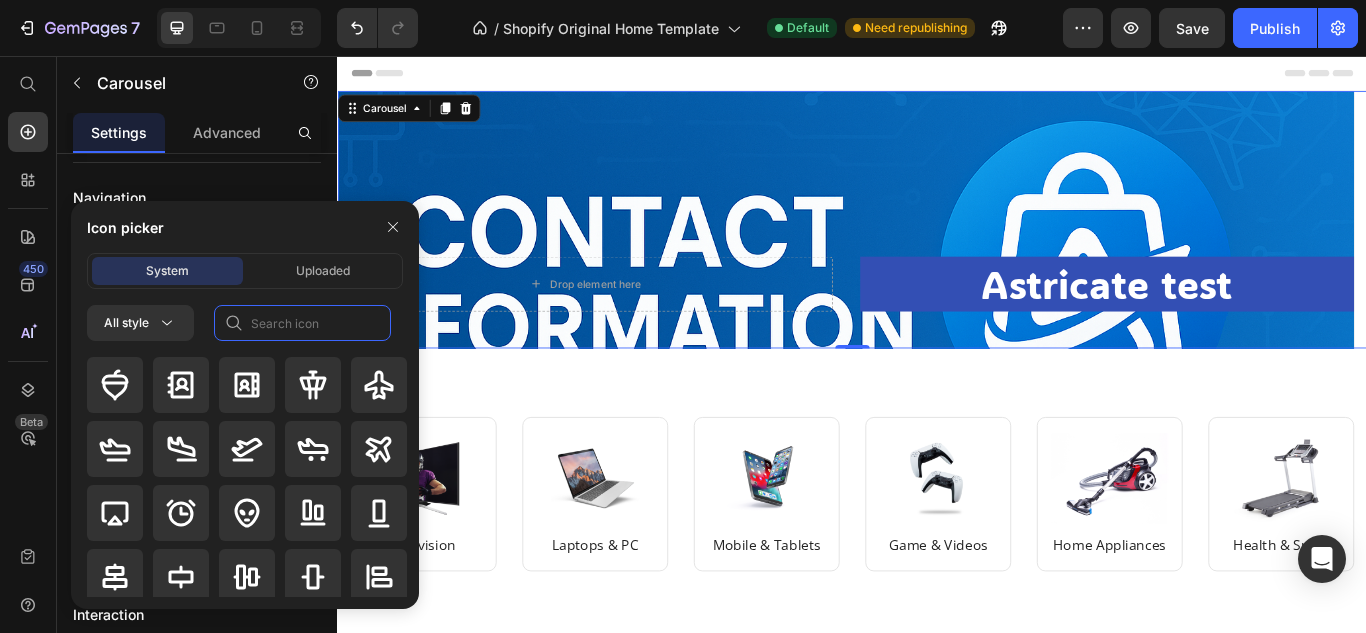 click 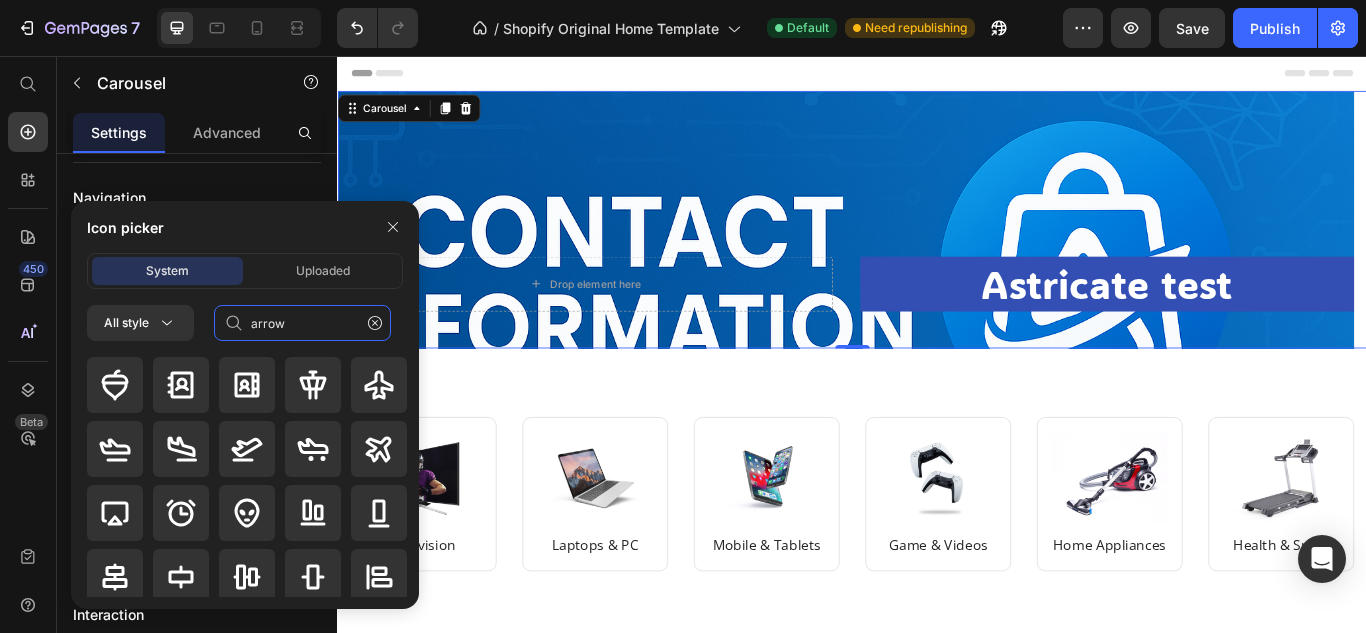 type on "arrow" 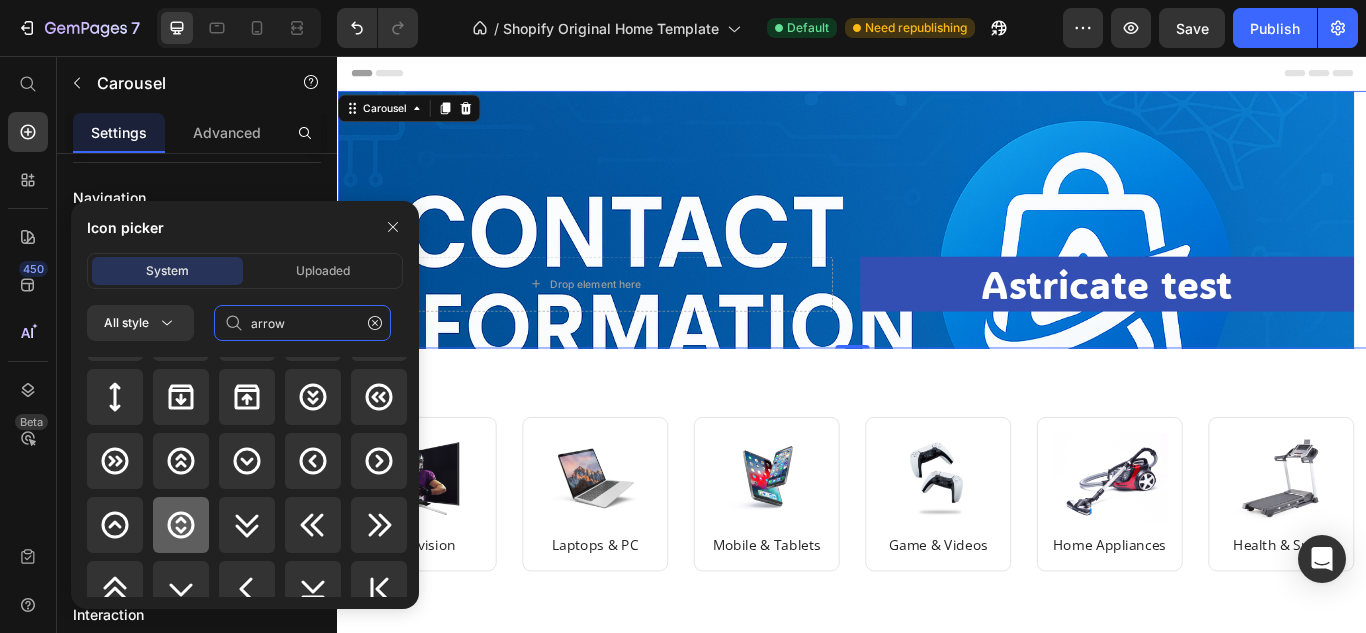 scroll, scrollTop: 1078, scrollLeft: 0, axis: vertical 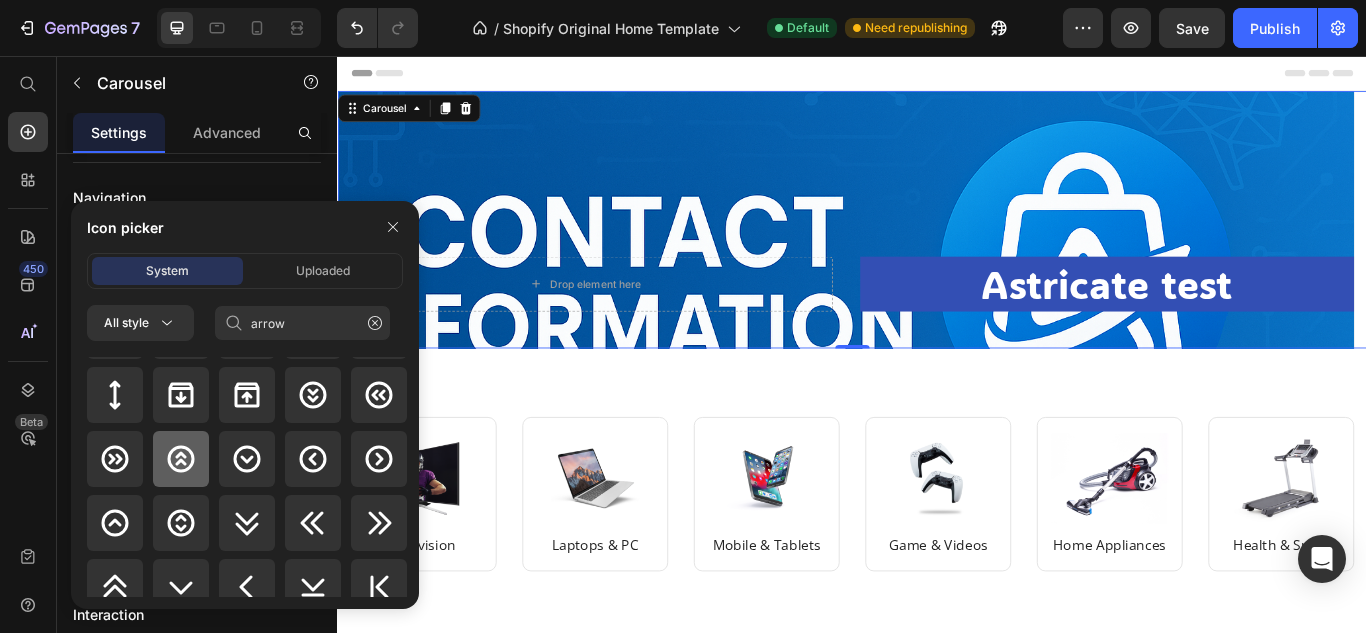 click 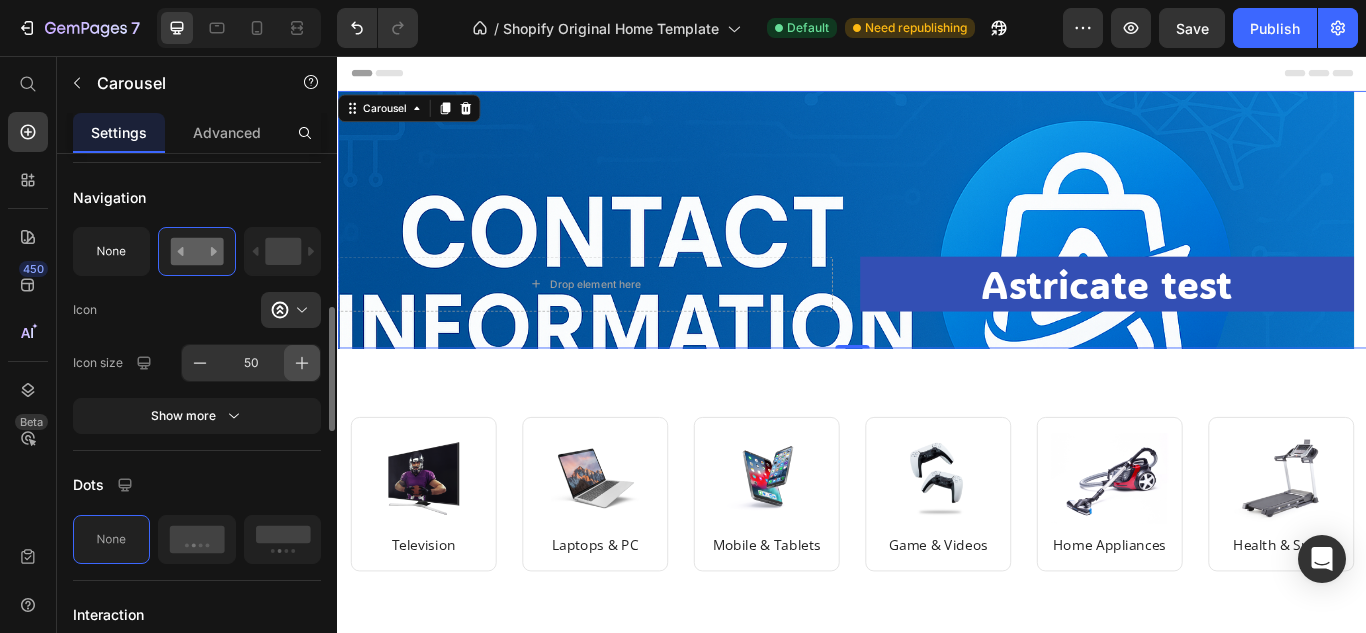 scroll, scrollTop: 0, scrollLeft: 0, axis: both 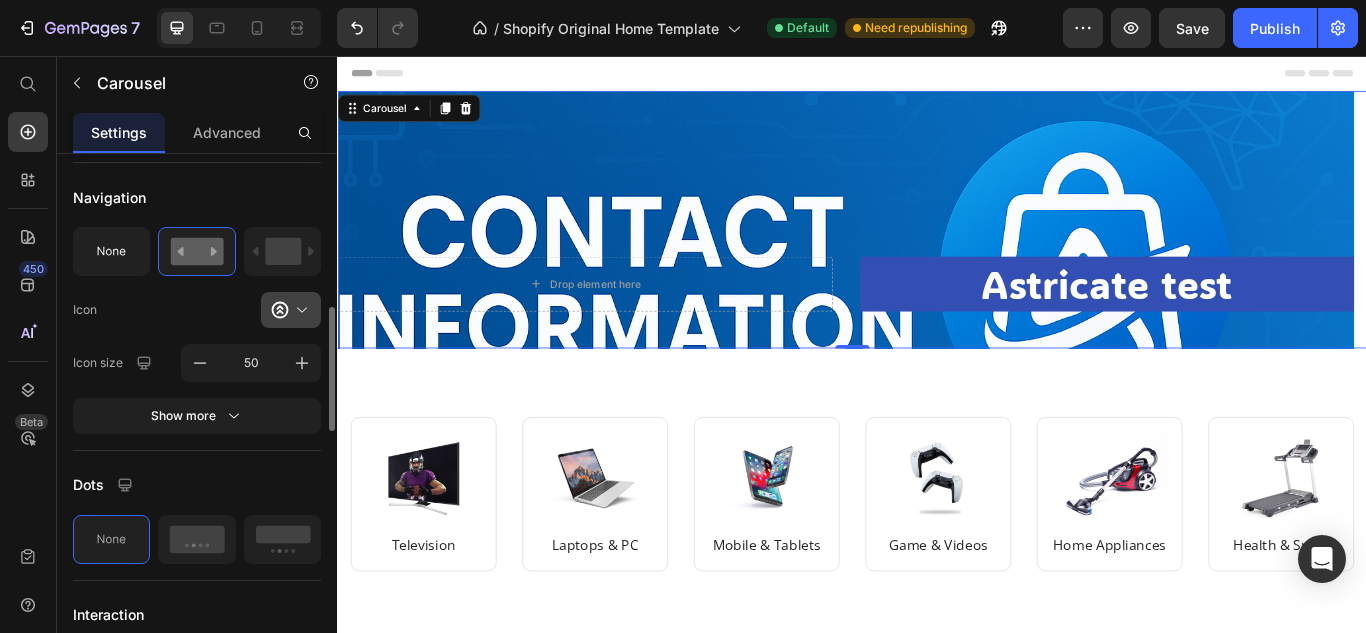 click at bounding box center (299, 310) 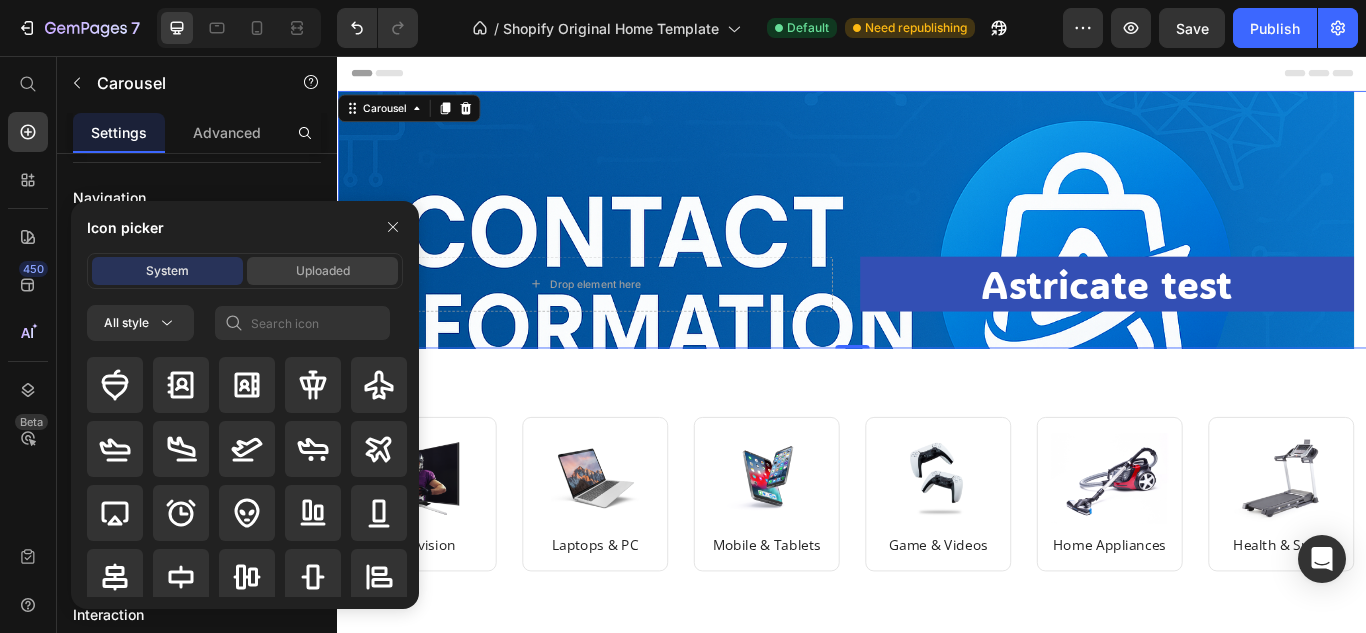 click on "Uploaded" at bounding box center (322, 271) 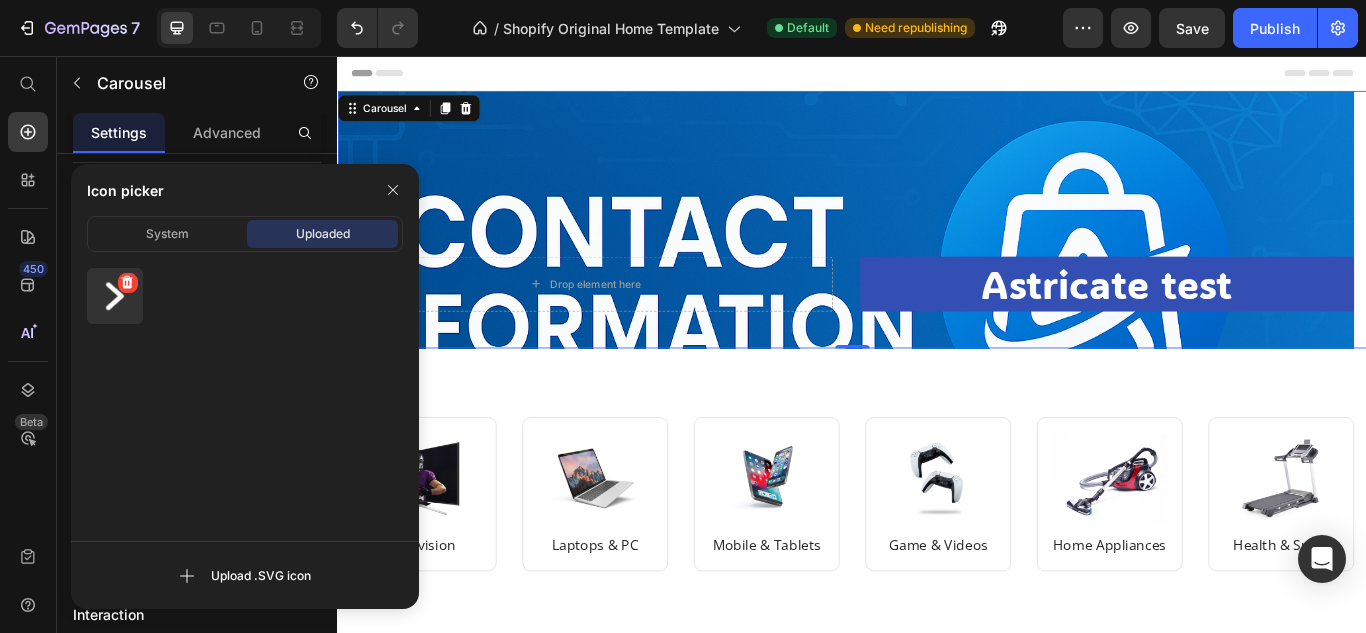 click 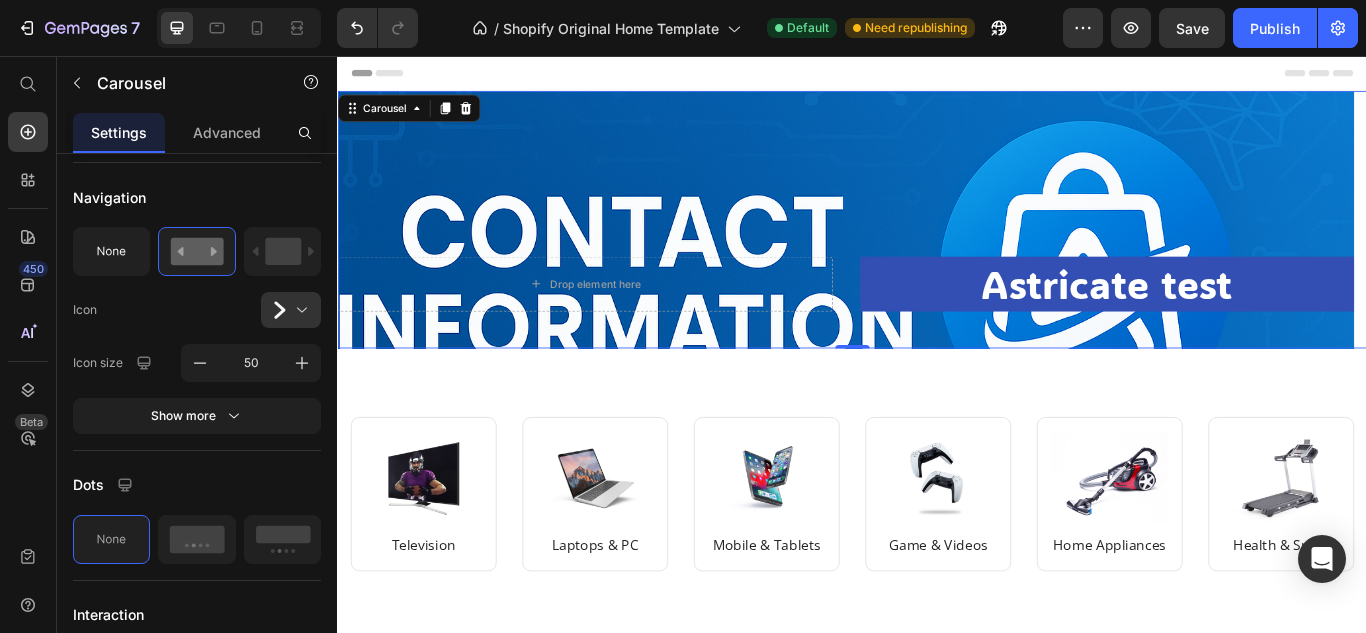 click at bounding box center (403, 247) 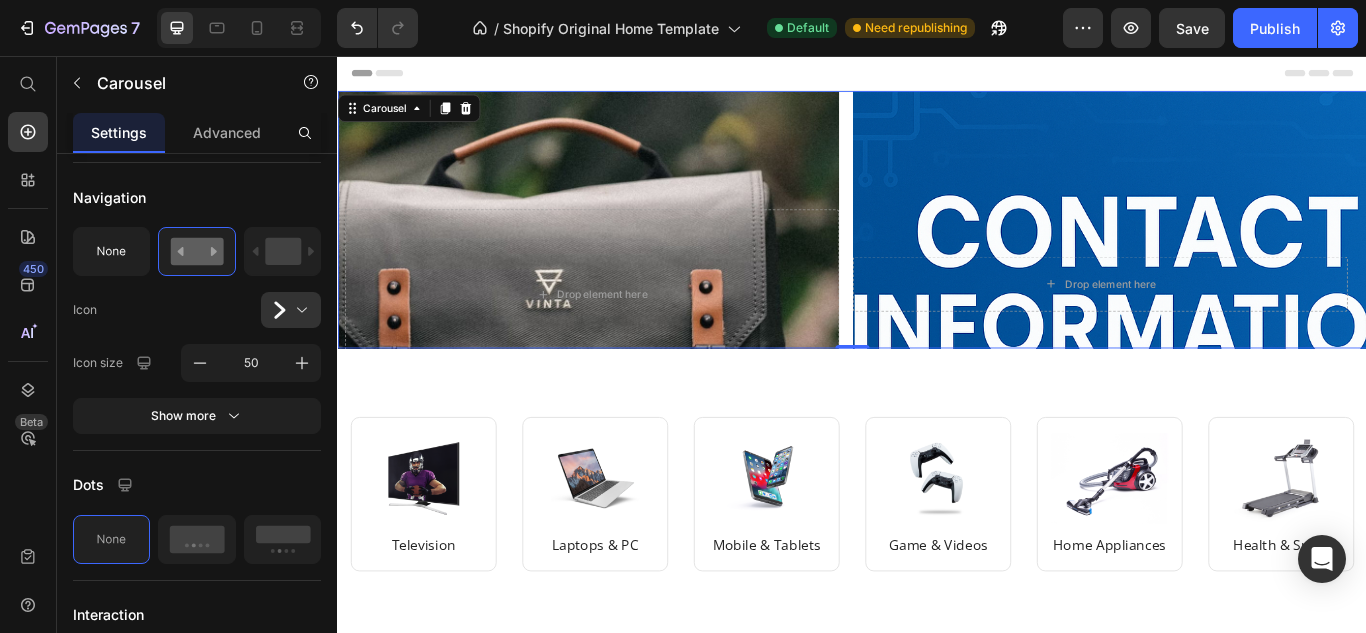 click at bounding box center (403, 247) 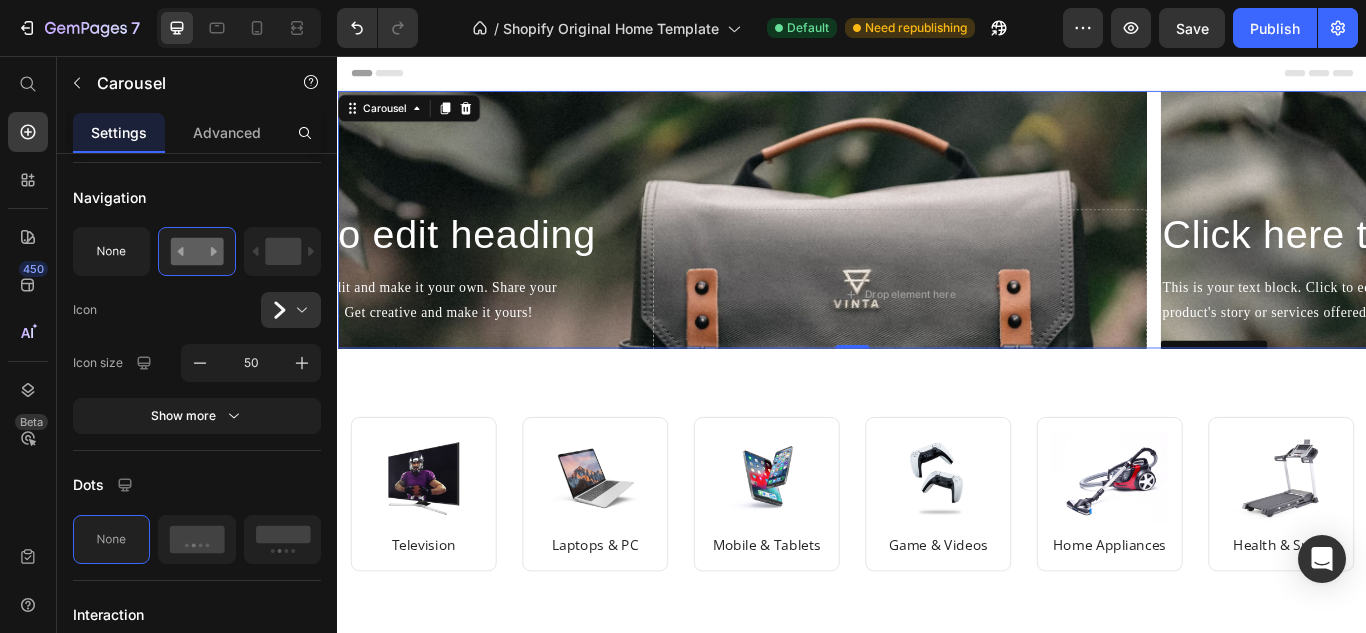 click at bounding box center (403, 247) 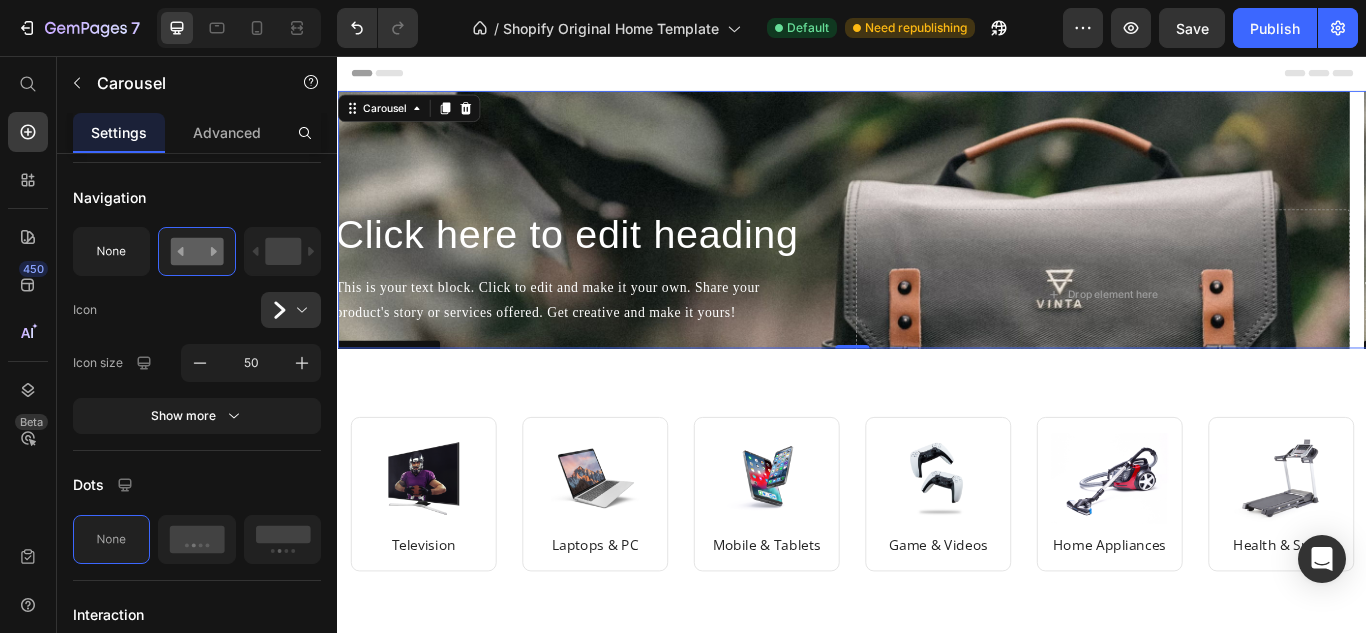 click at bounding box center (403, 247) 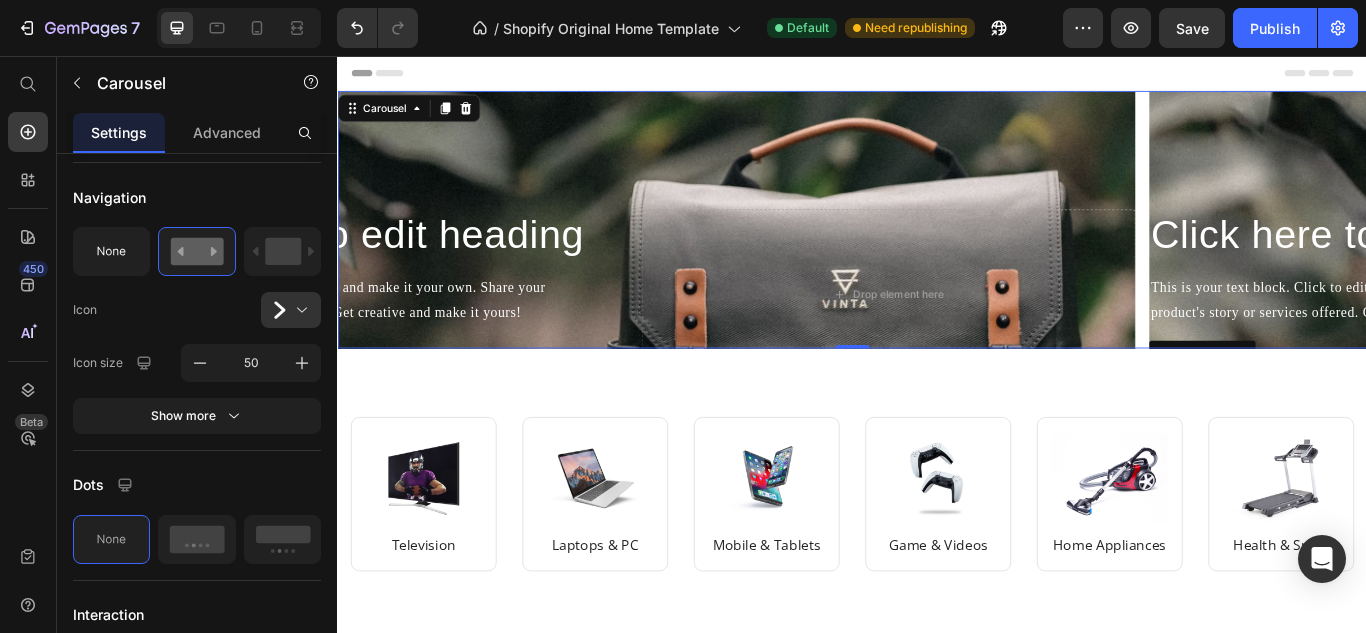 click at bounding box center [403, 247] 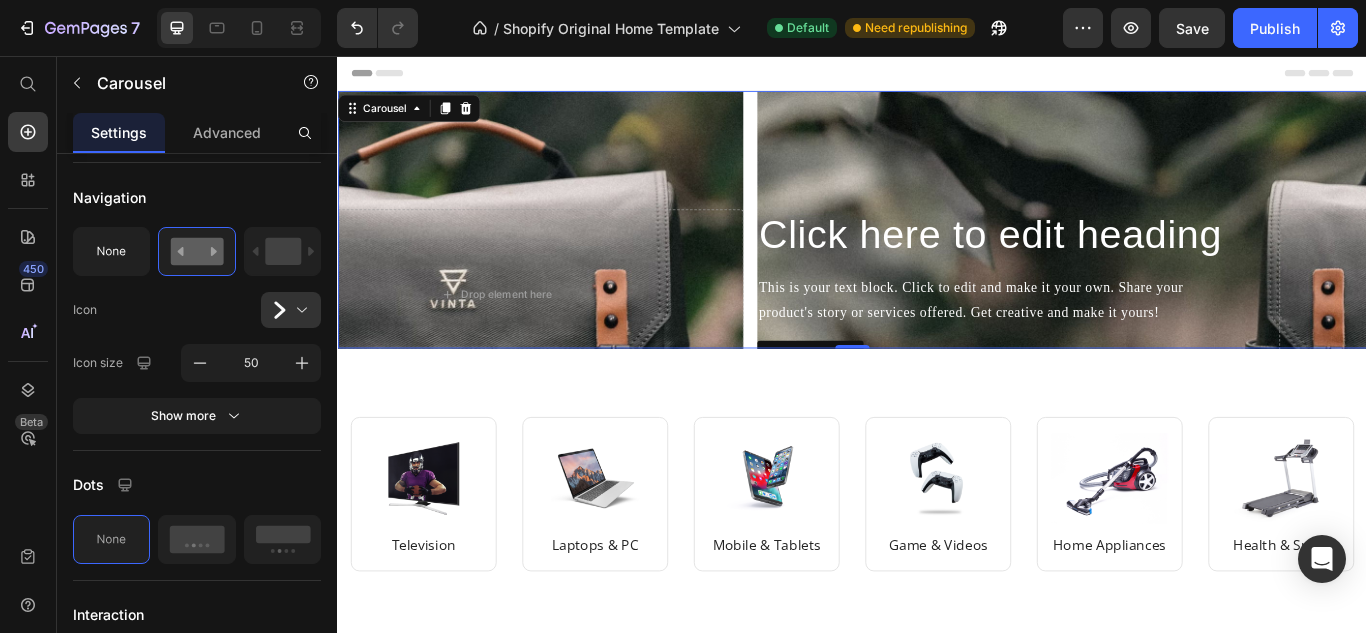 click at bounding box center (403, 247) 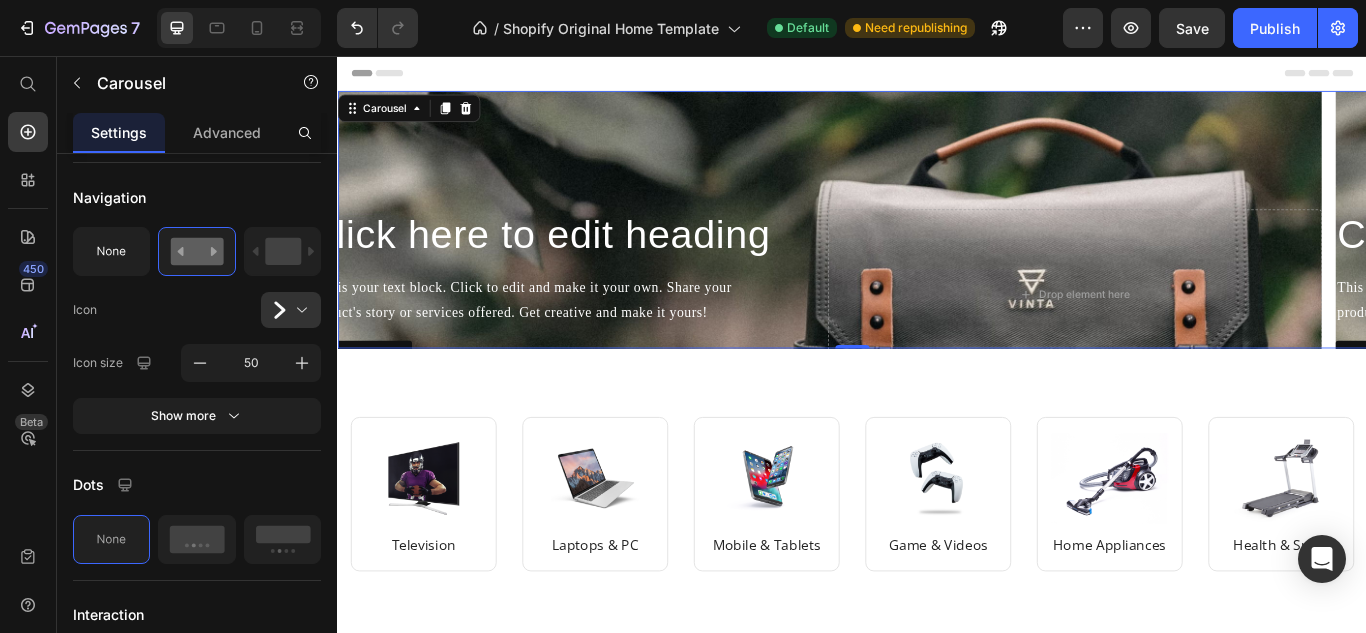 click at bounding box center (403, 247) 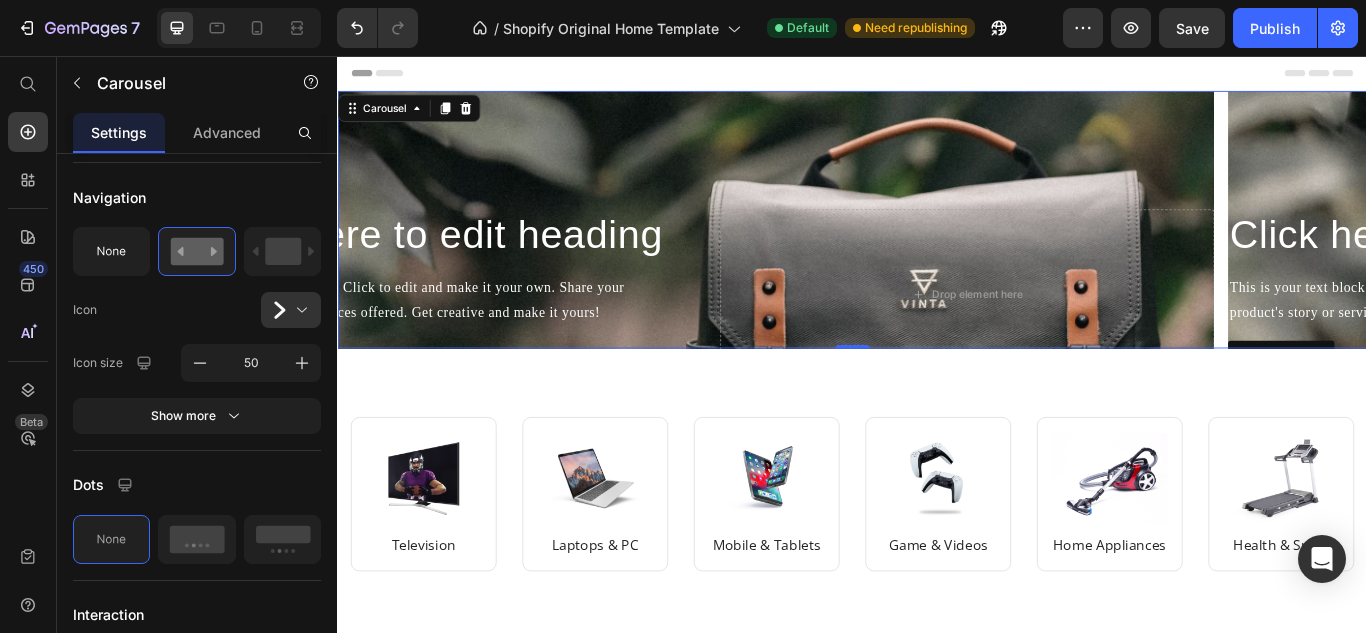 click at bounding box center [403, 247] 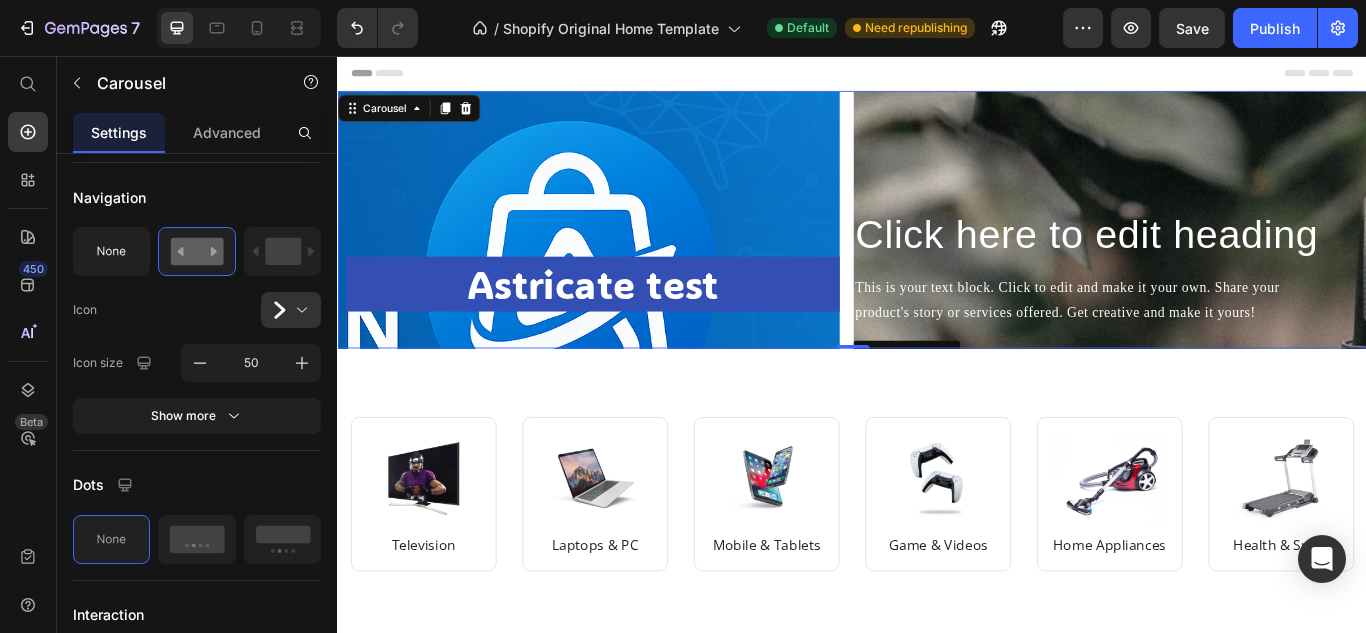 click at bounding box center (403, 247) 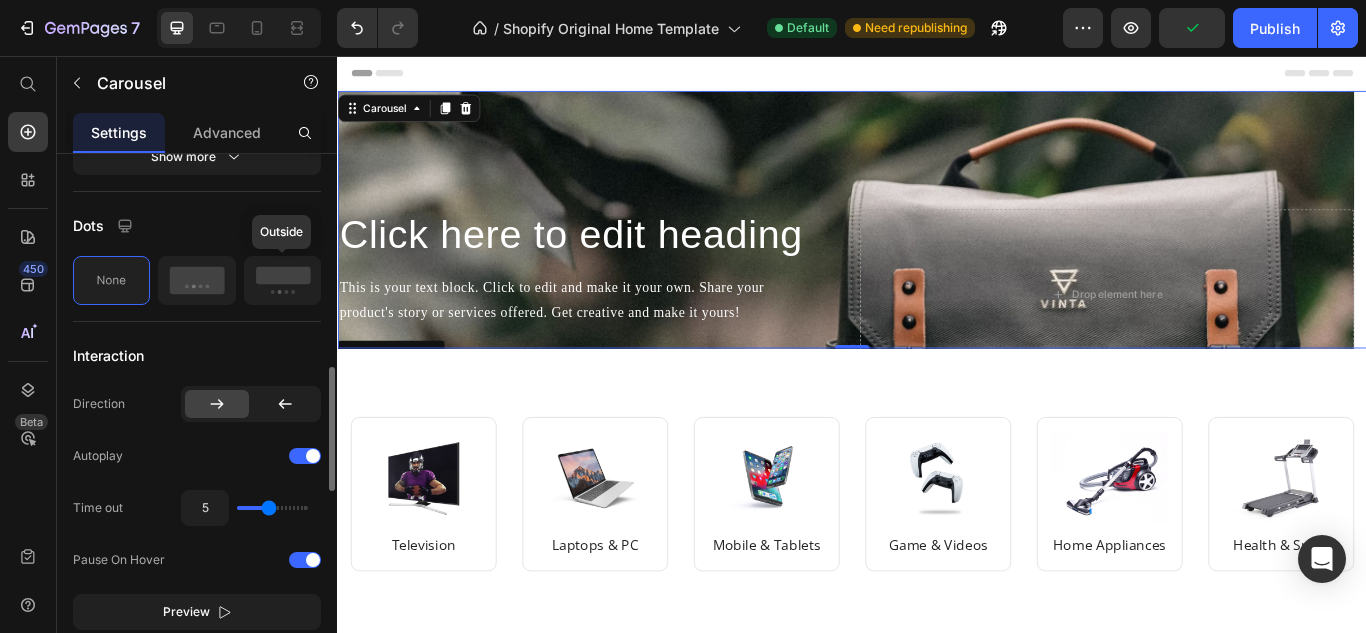 scroll, scrollTop: 921, scrollLeft: 0, axis: vertical 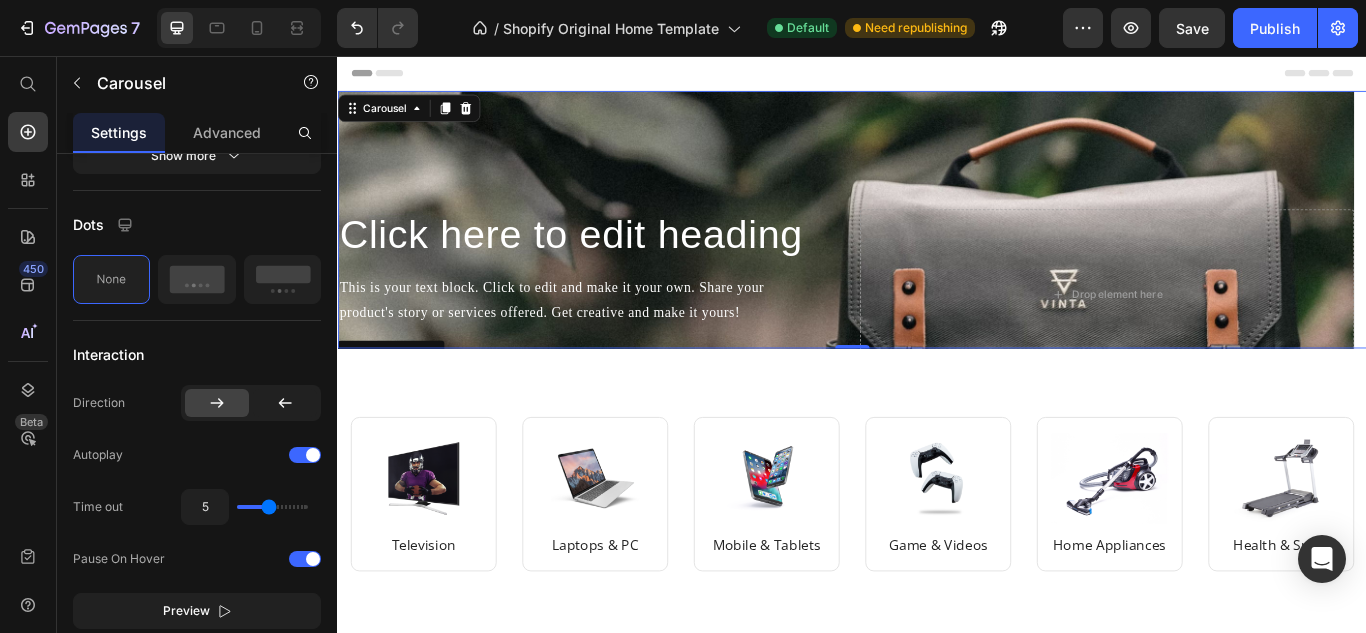 click 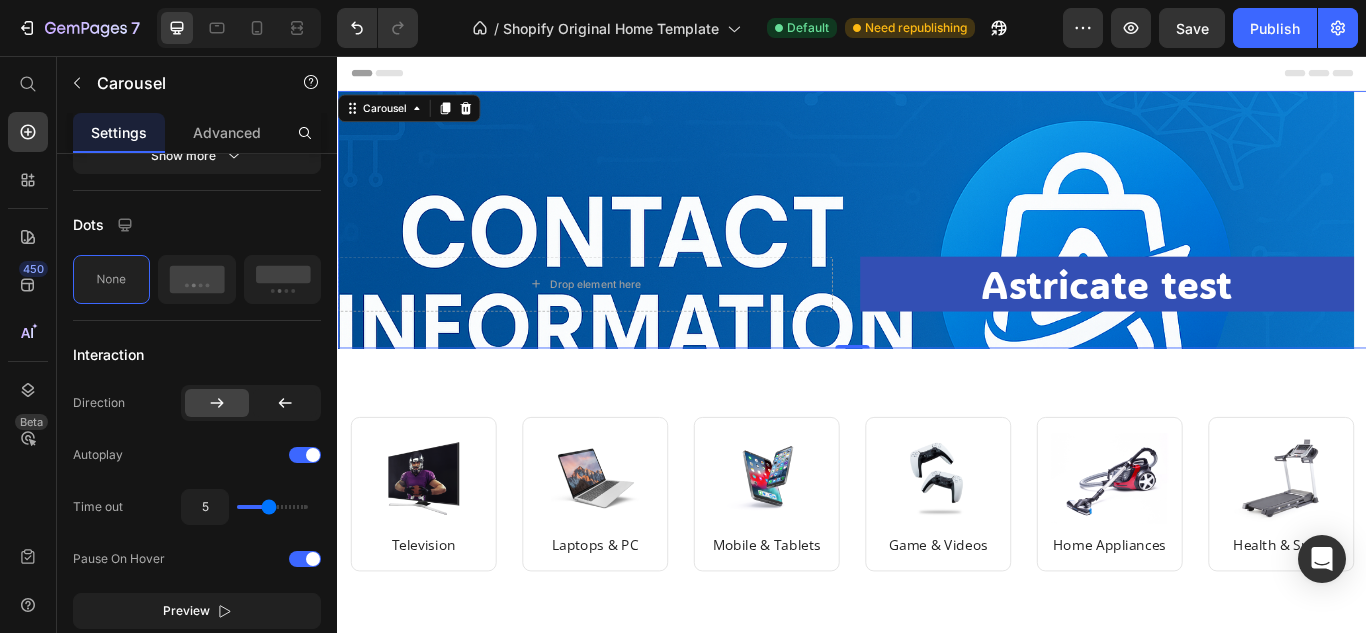 click 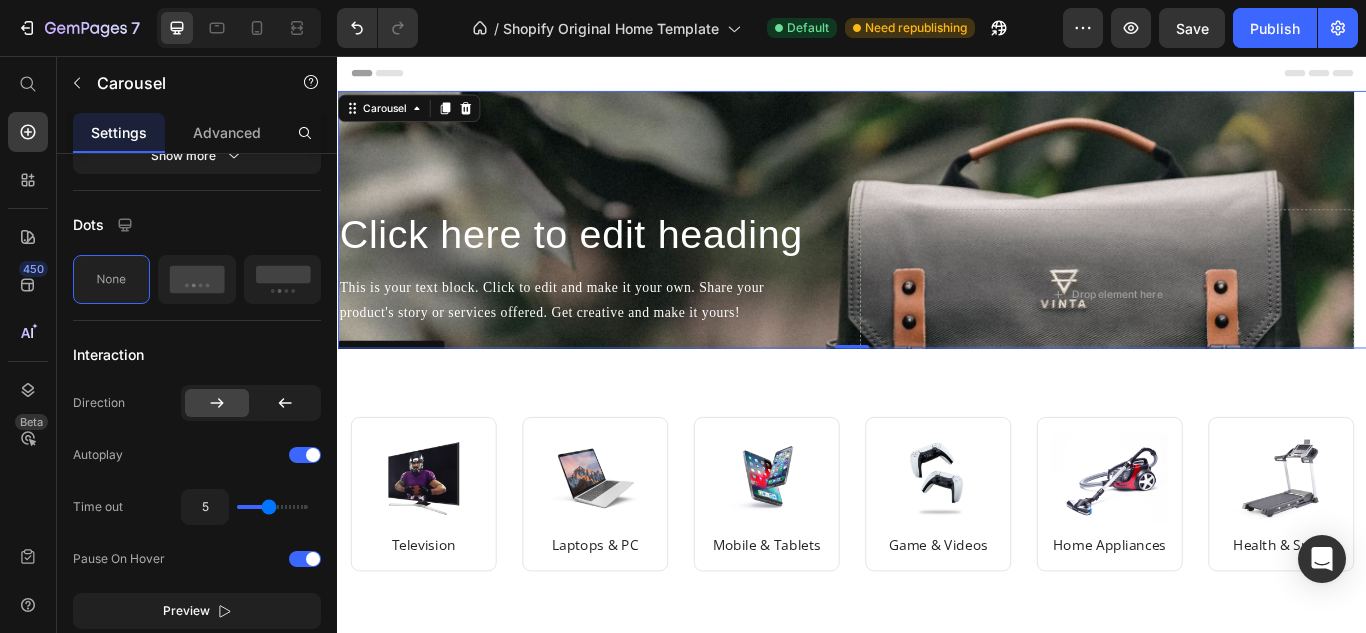 click 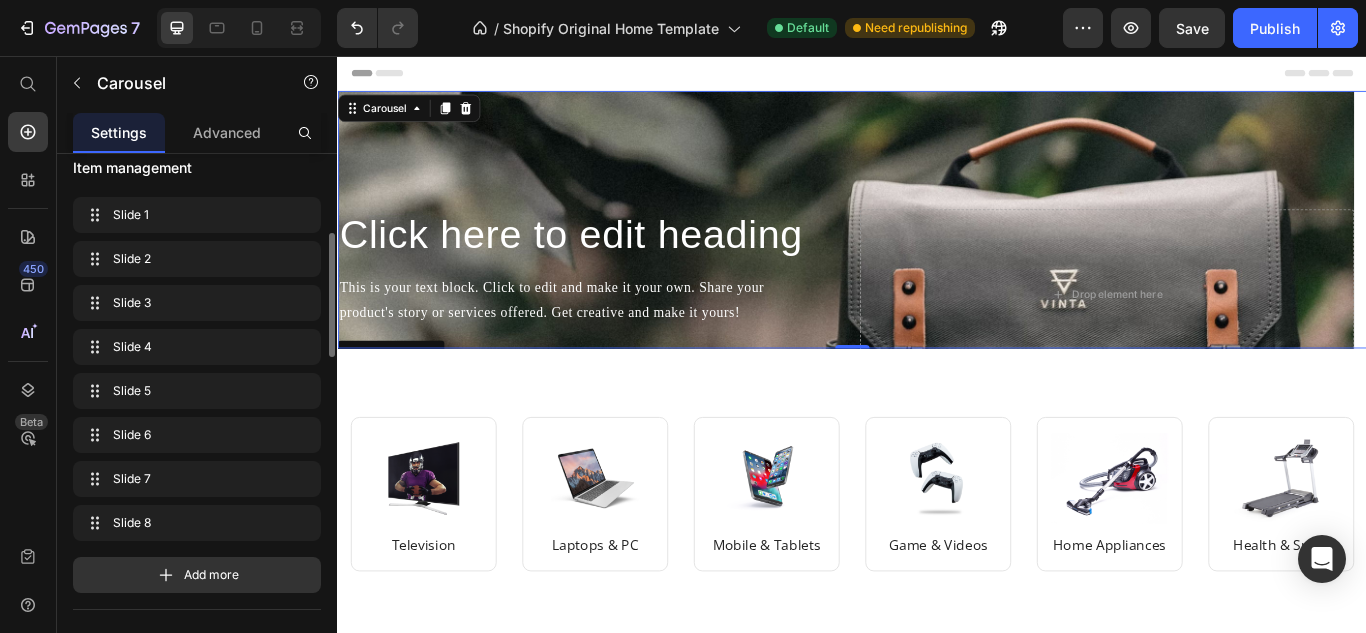 scroll, scrollTop: 0, scrollLeft: 0, axis: both 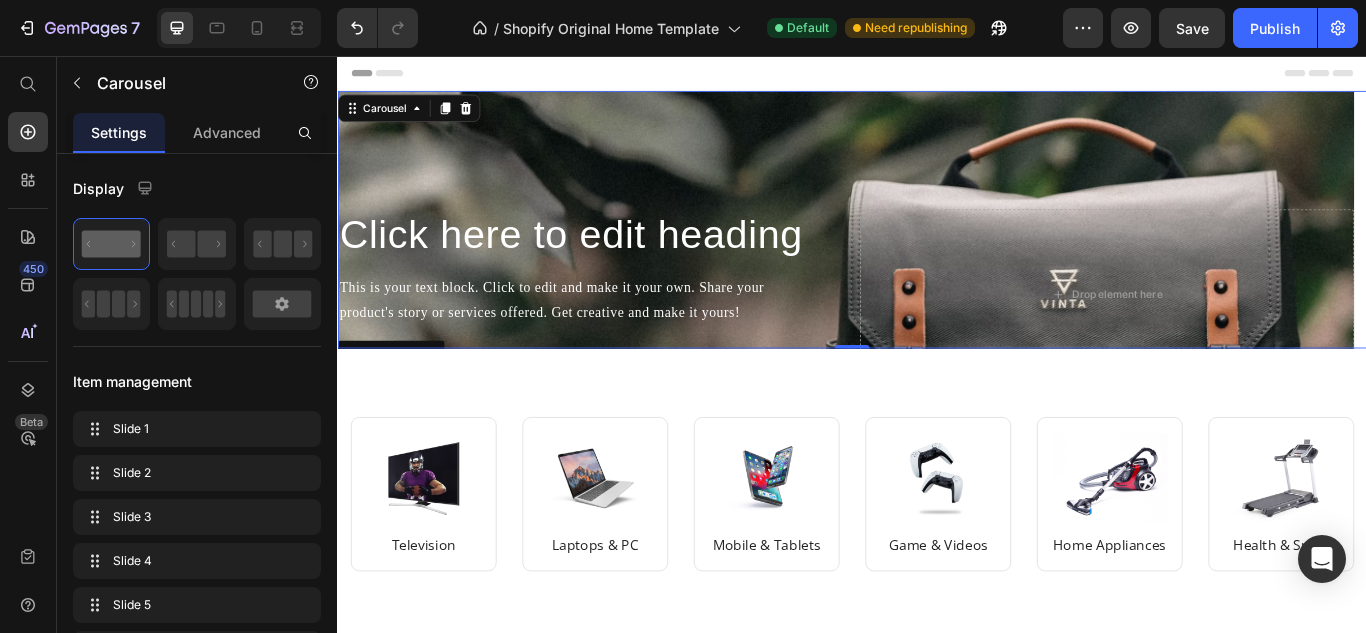 click at bounding box center (403, 247) 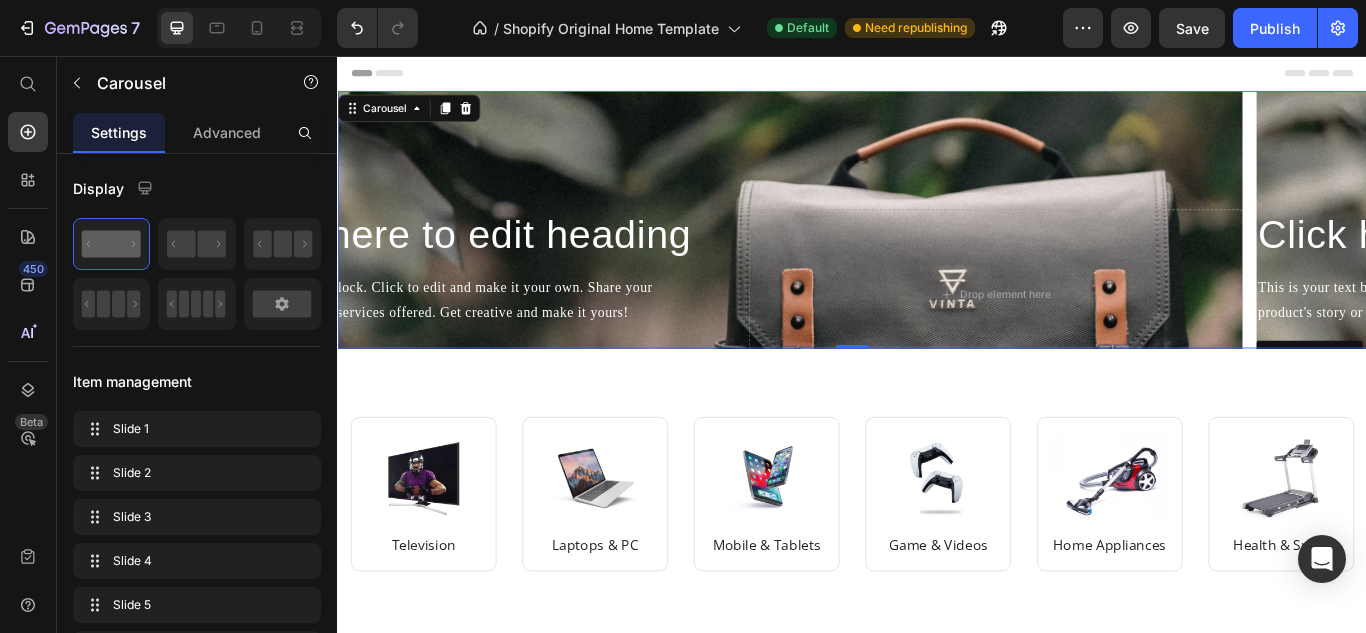 click 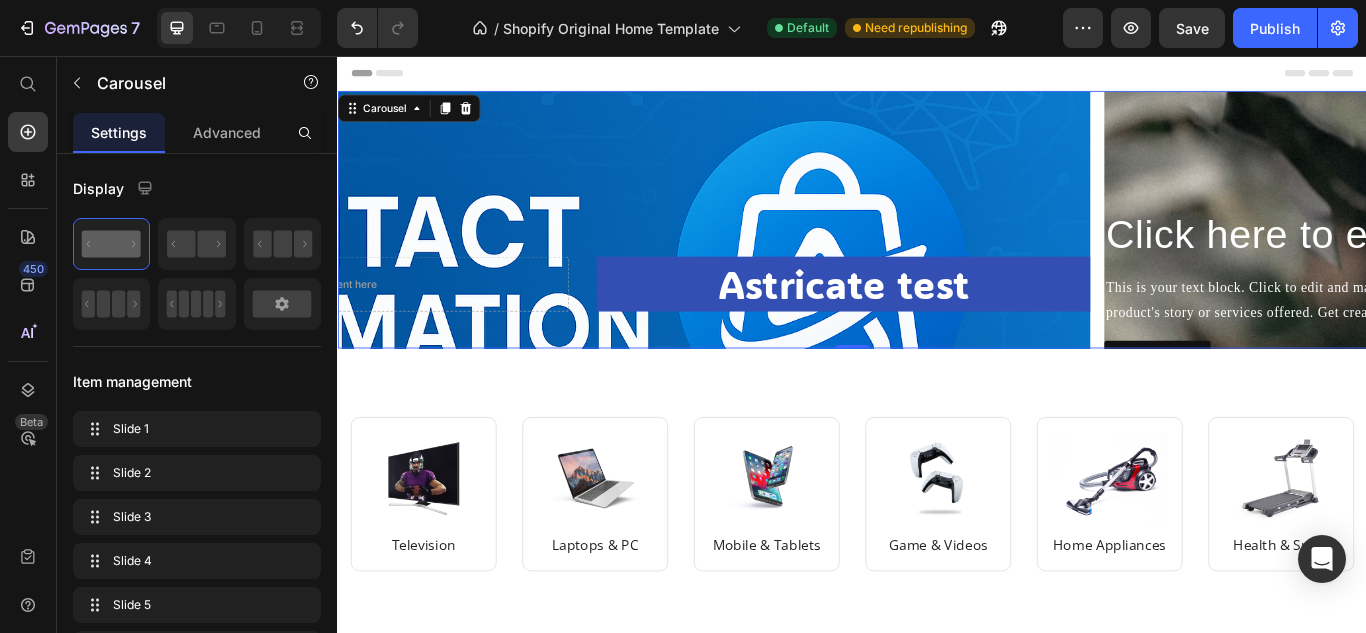 click 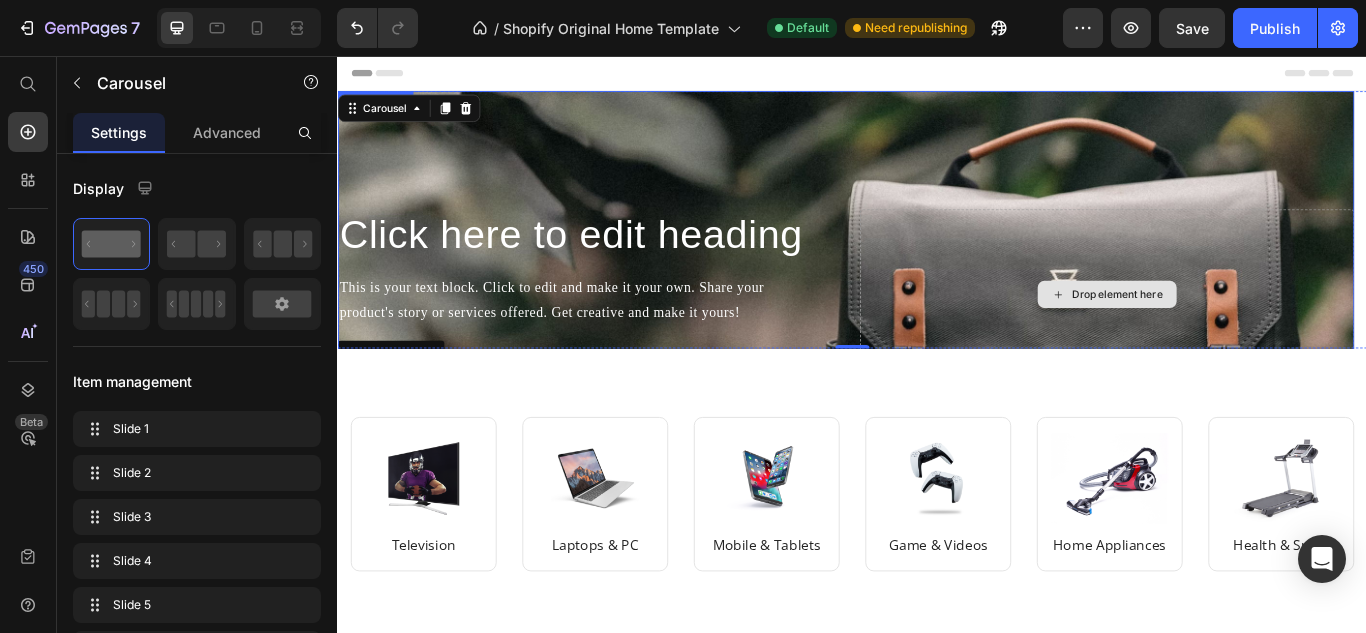 click on "Drop element here" at bounding box center (1234, 334) 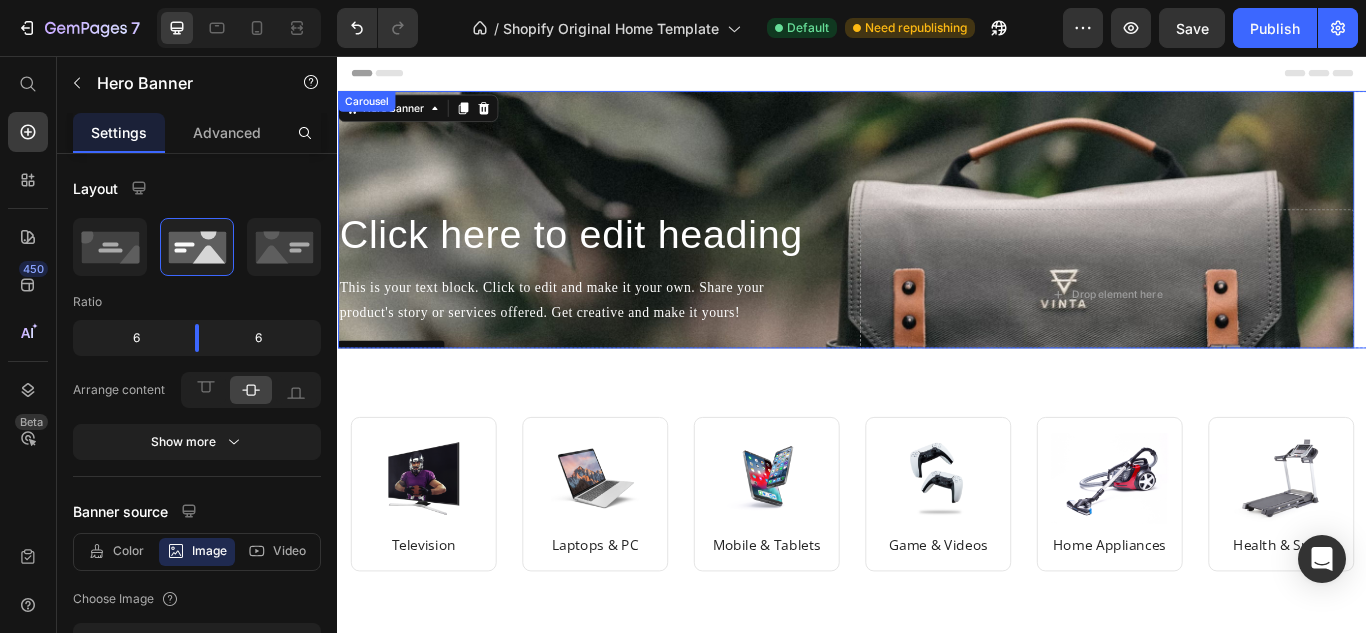 click 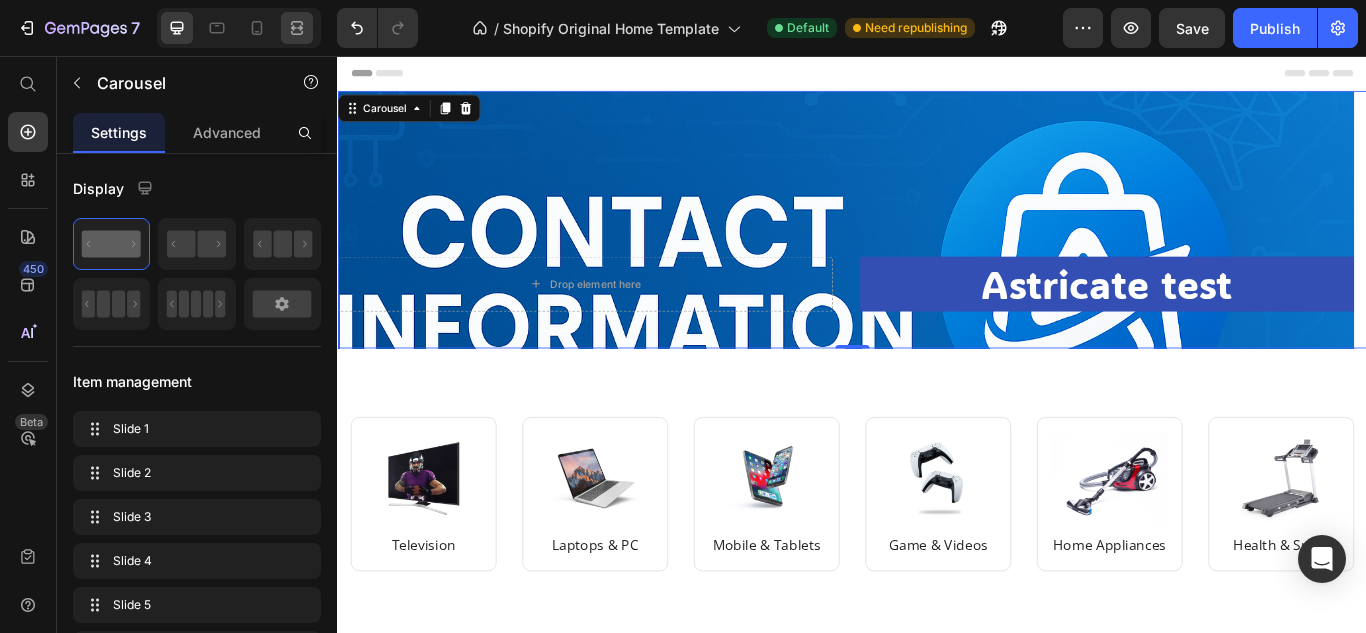 click 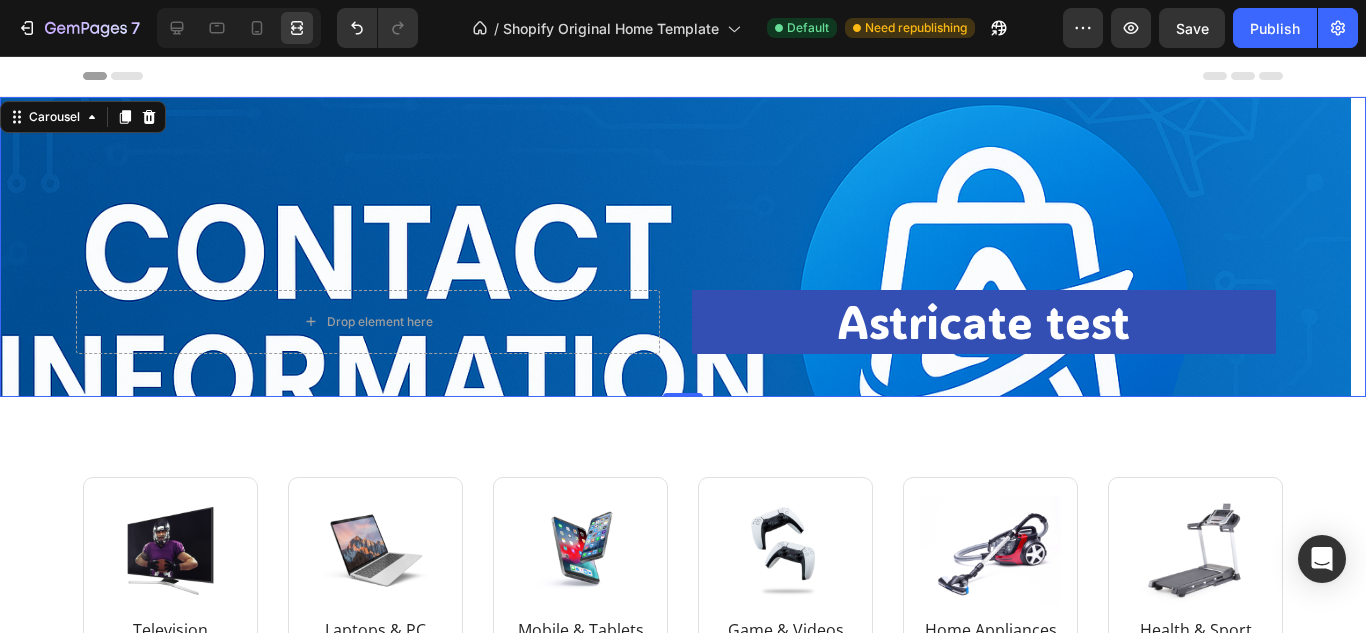 click 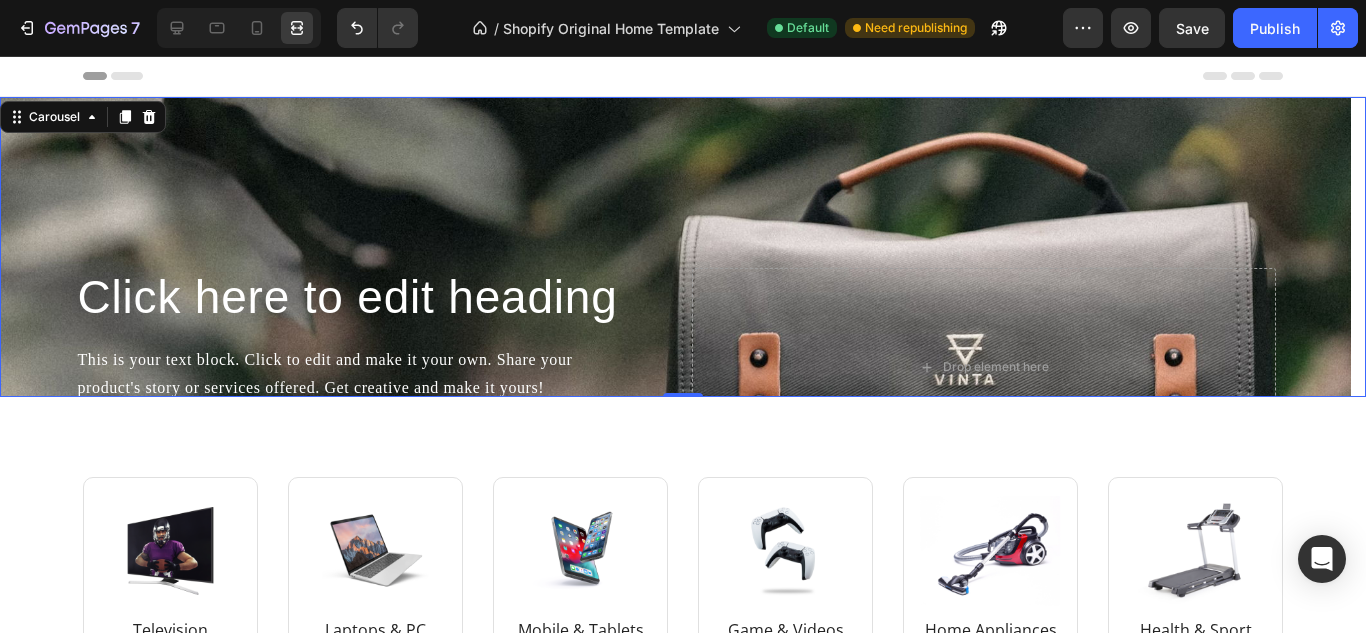click 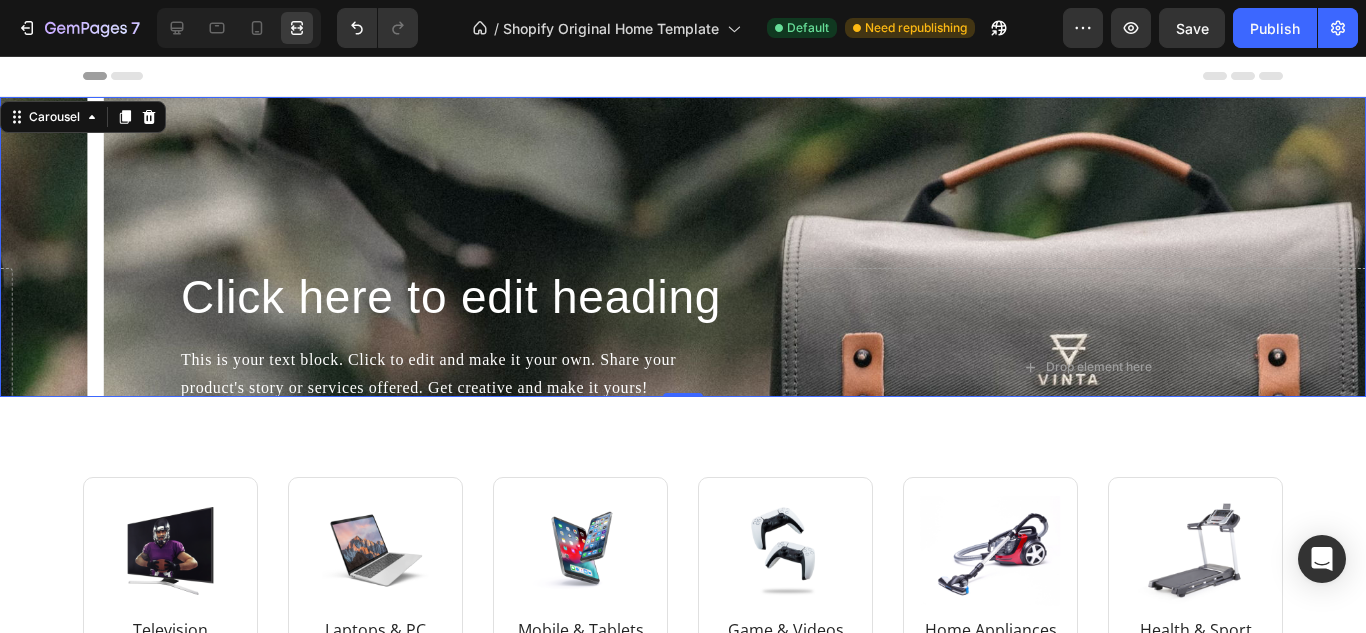click 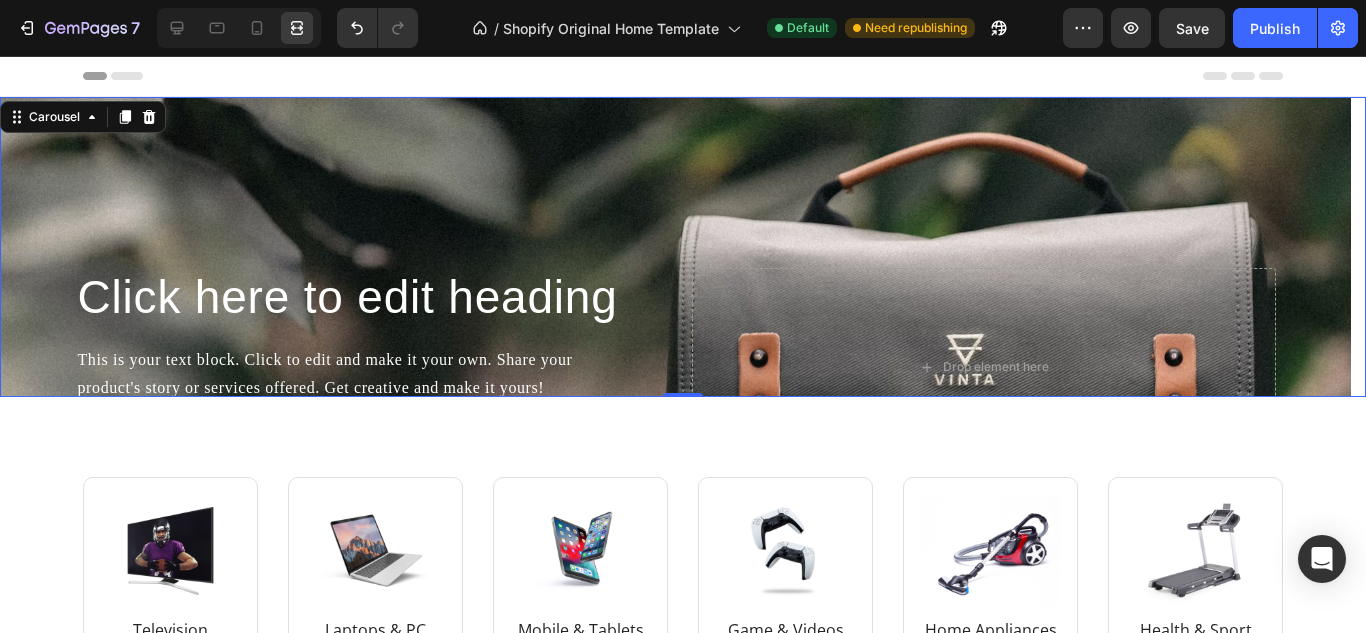 click 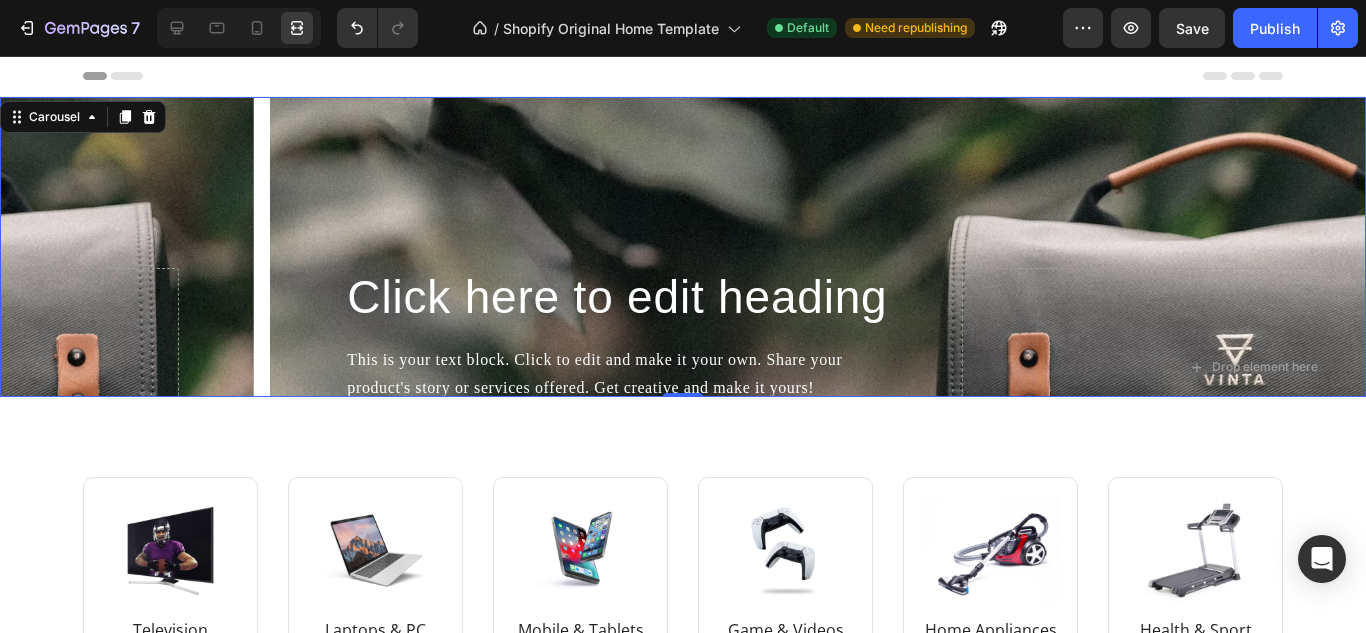 click 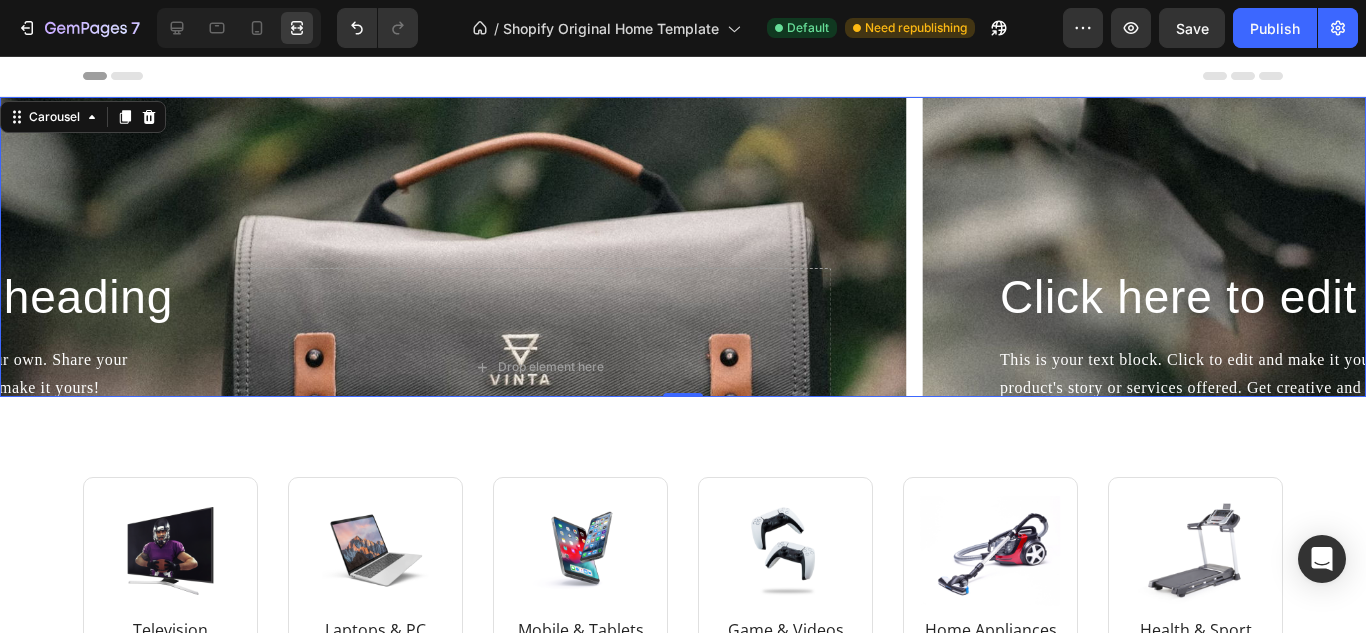 click 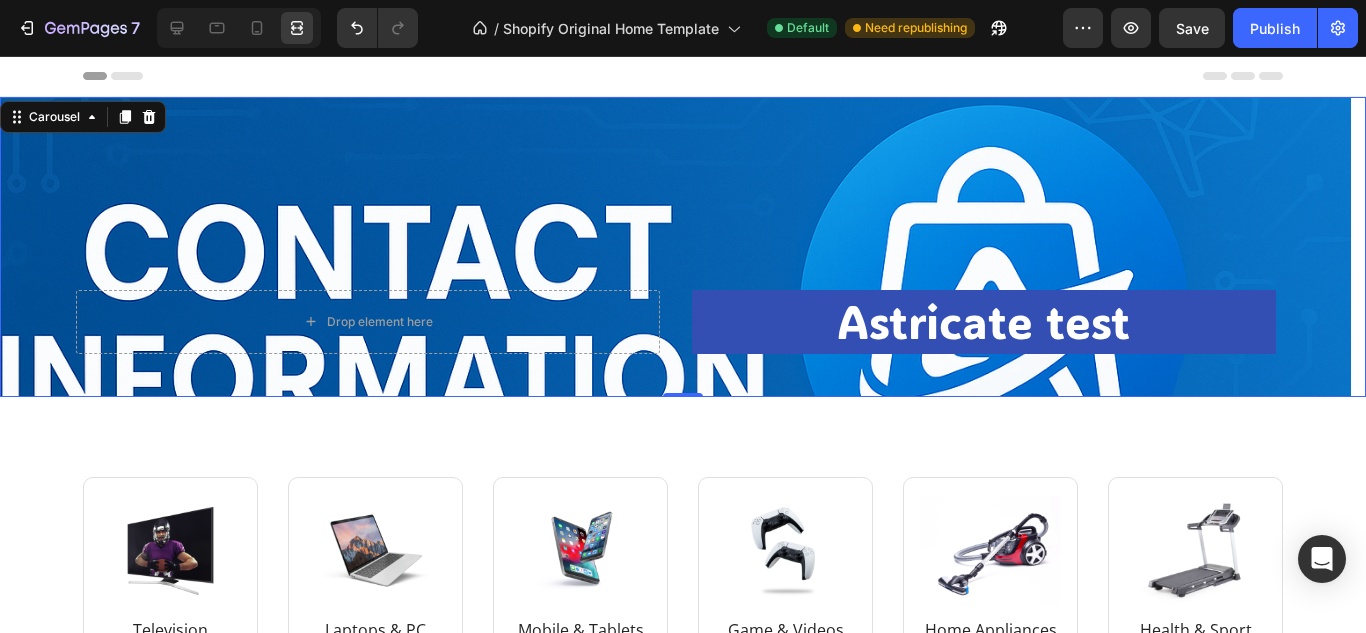 click 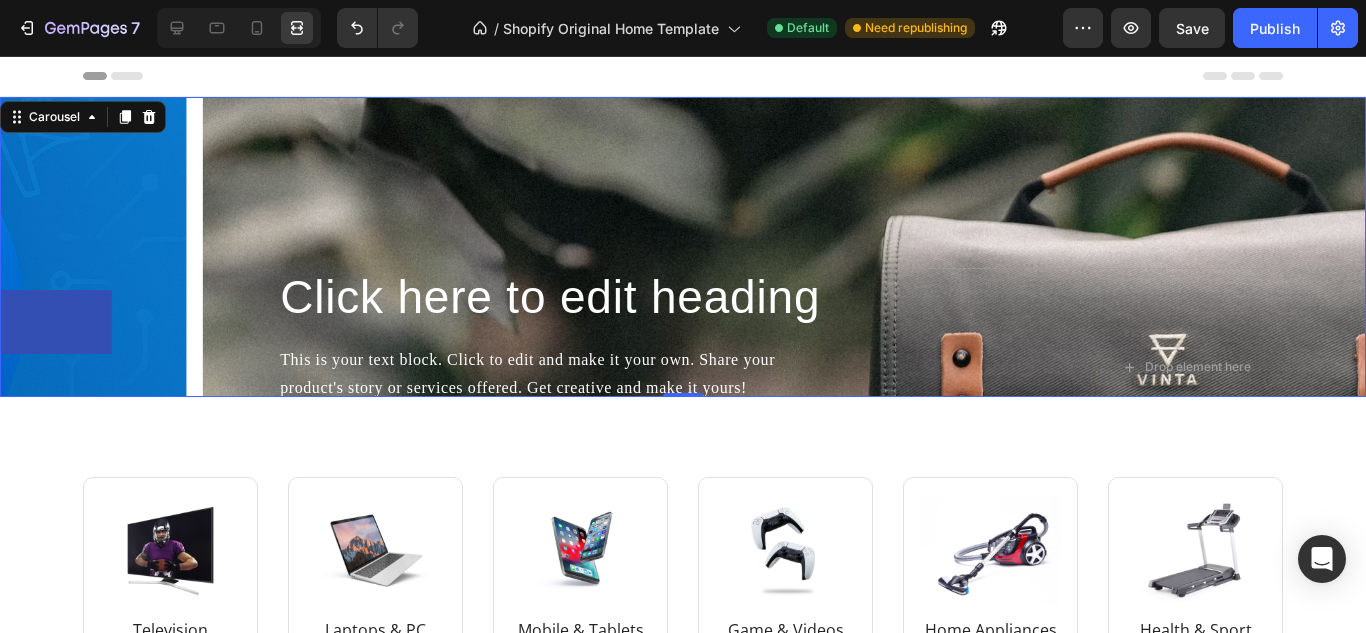 click 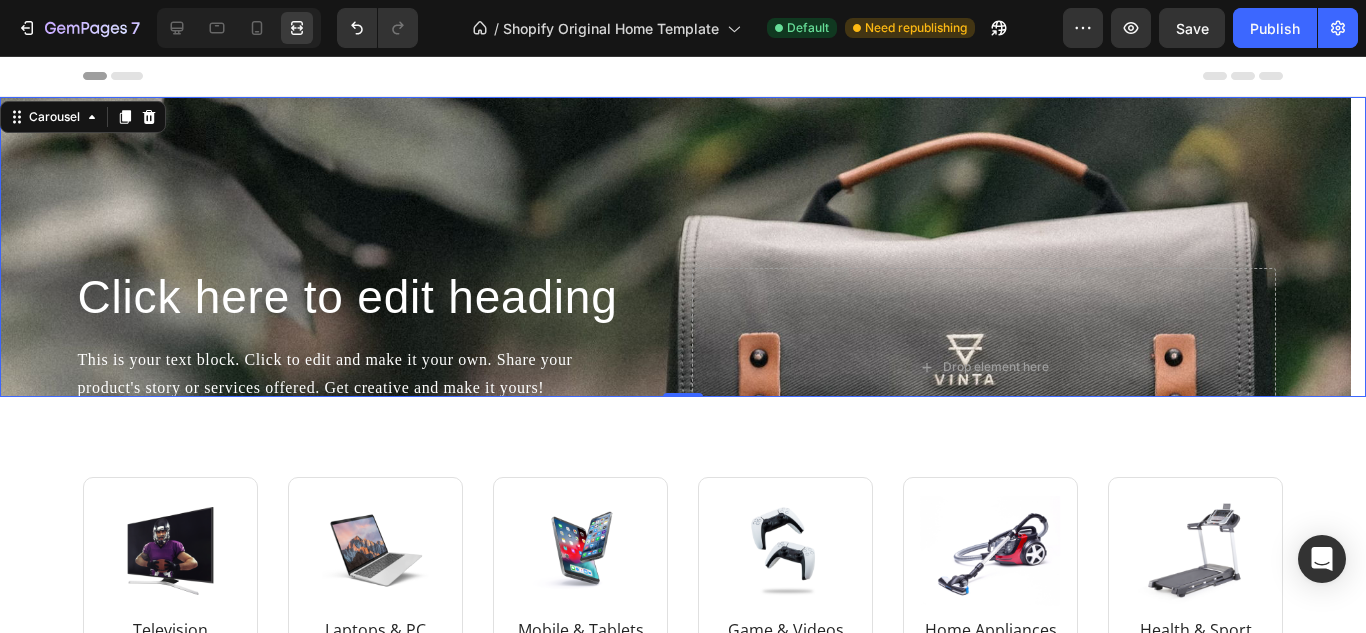 click 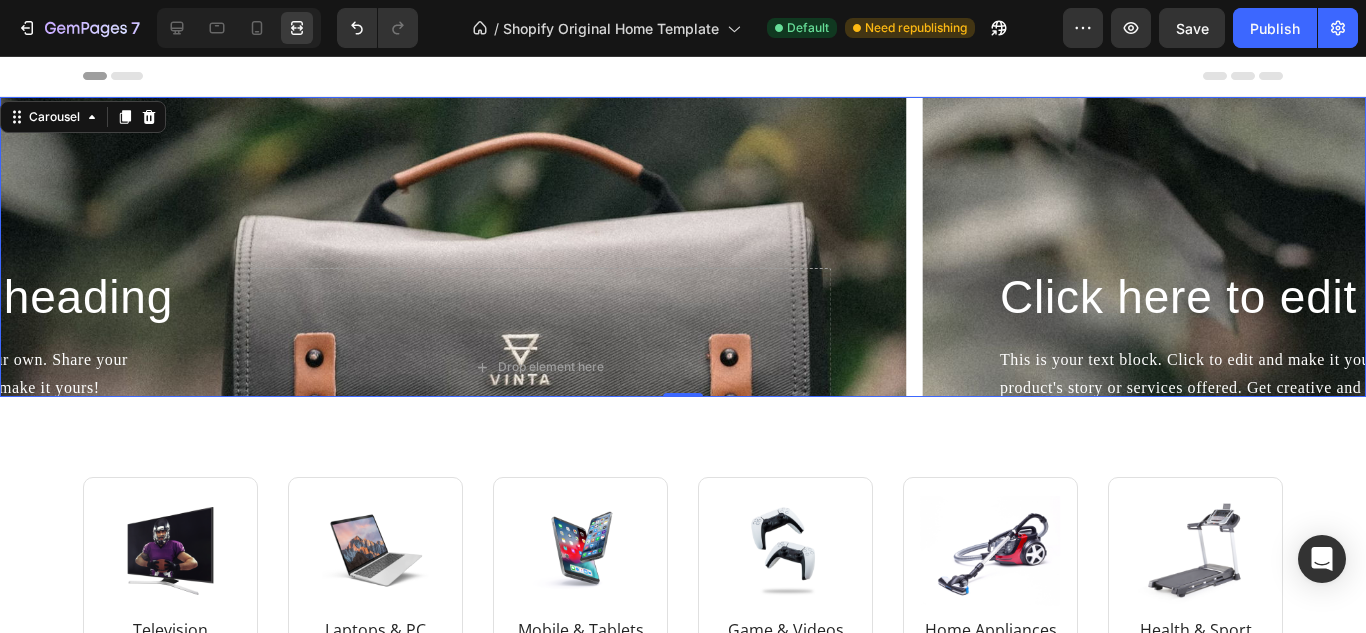 click 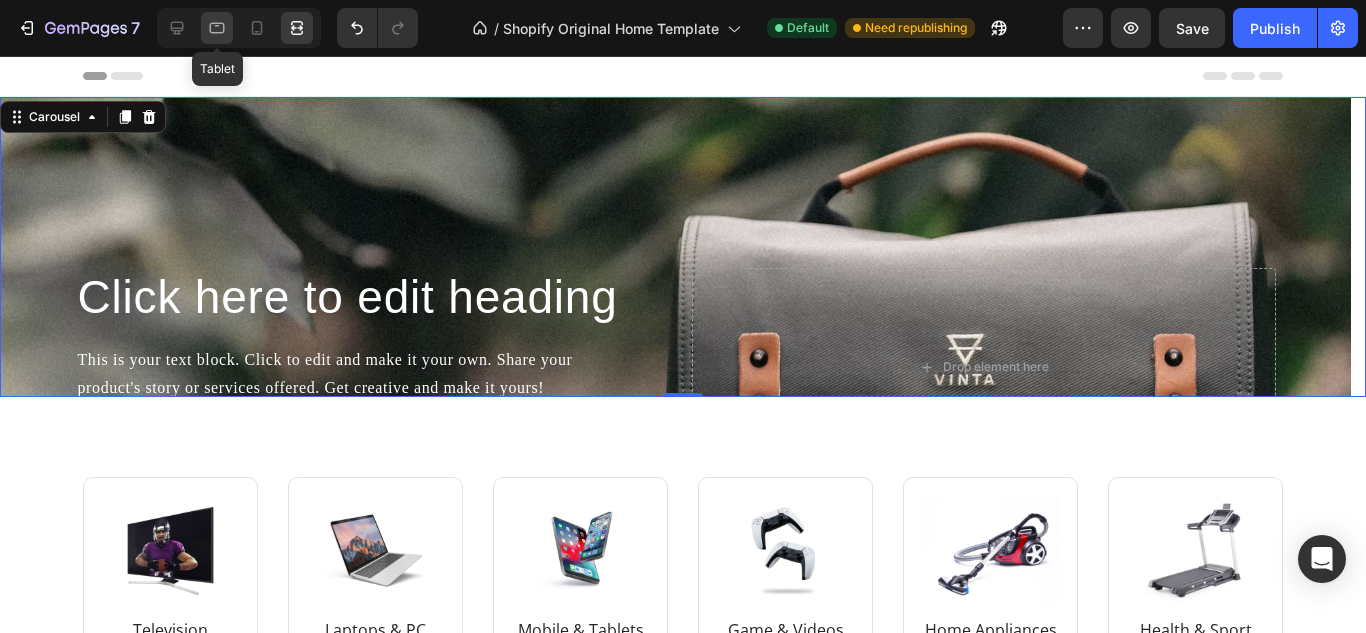 click 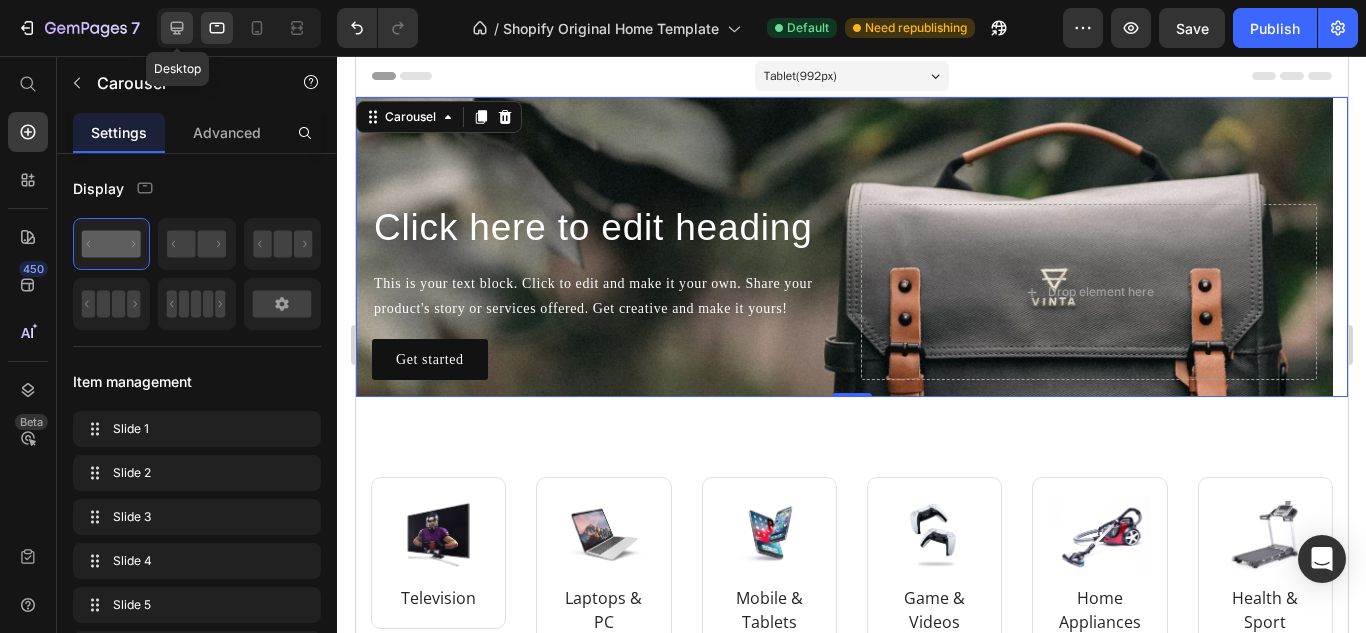 click 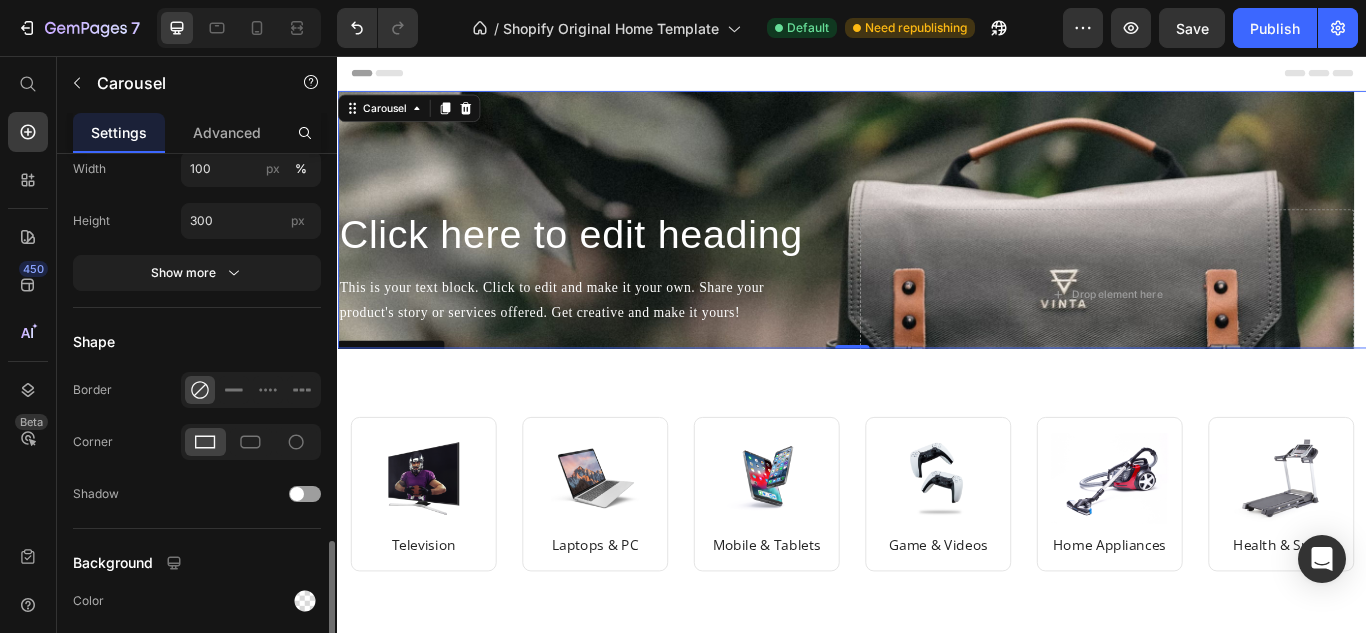 scroll, scrollTop: 1642, scrollLeft: 0, axis: vertical 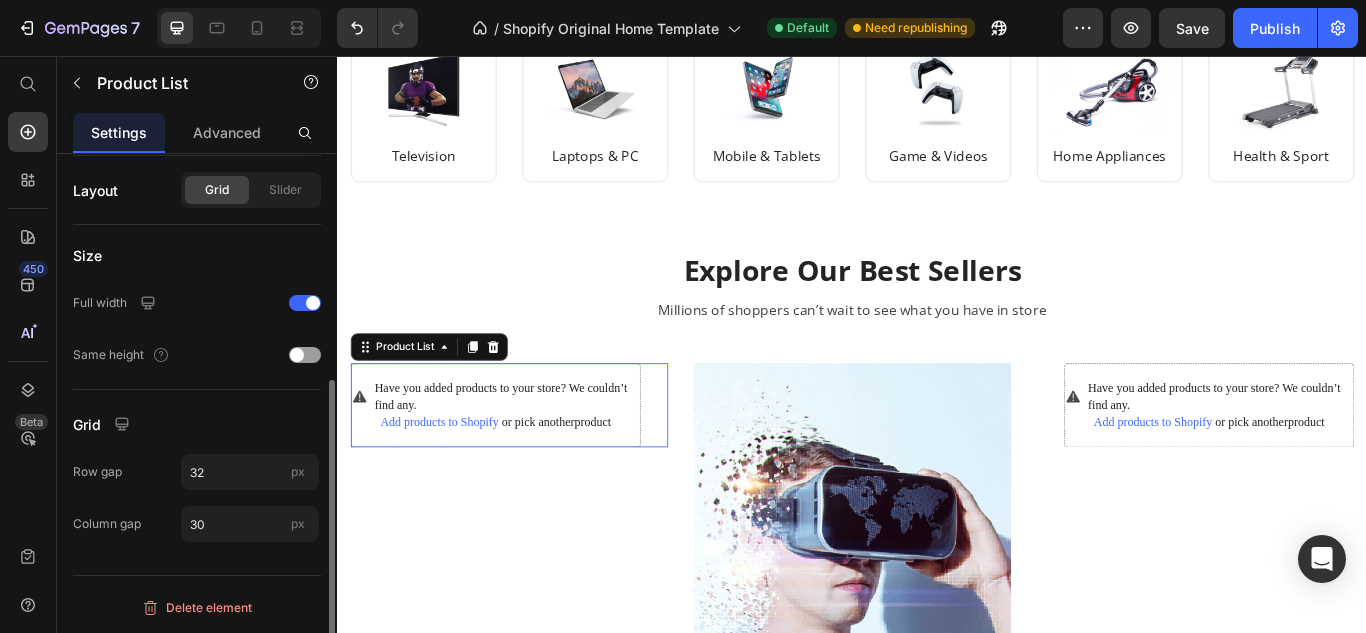click on "Add products to Shopify" at bounding box center (455, 483) 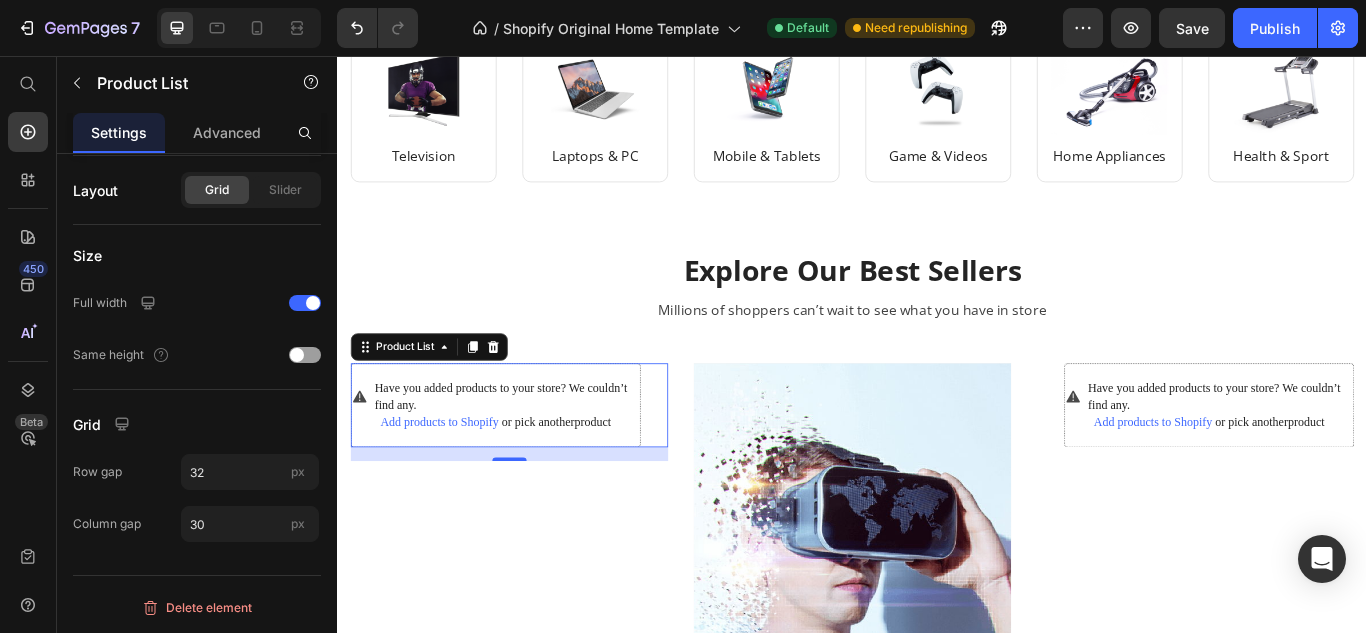 scroll, scrollTop: 0, scrollLeft: 0, axis: both 